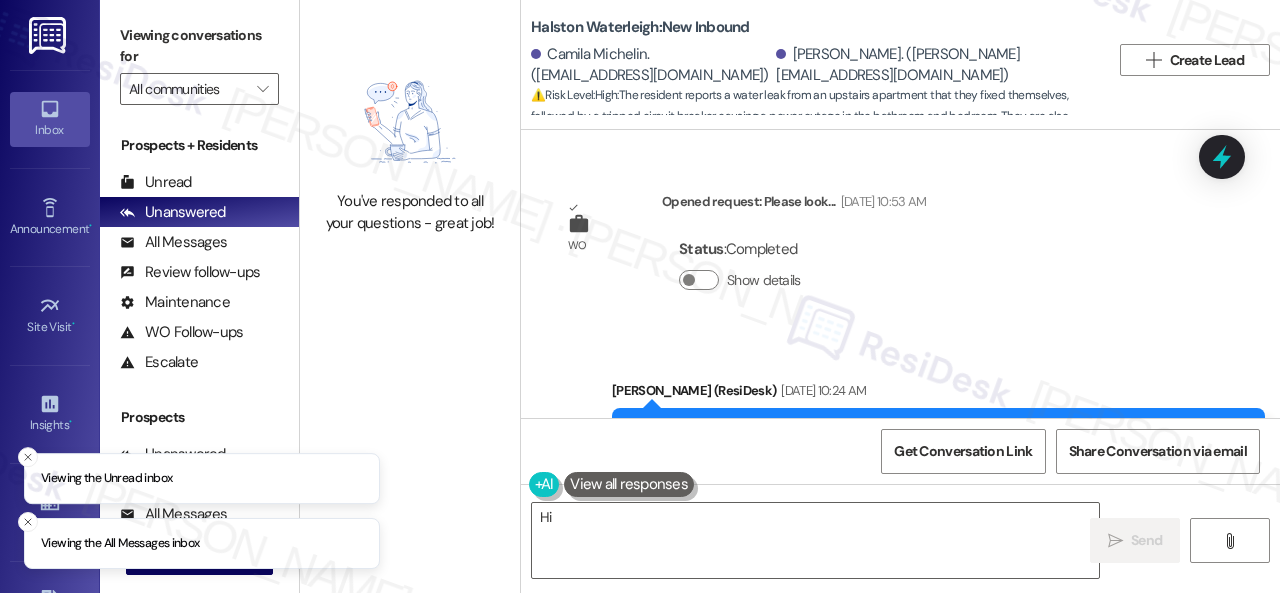 scroll, scrollTop: 0, scrollLeft: 0, axis: both 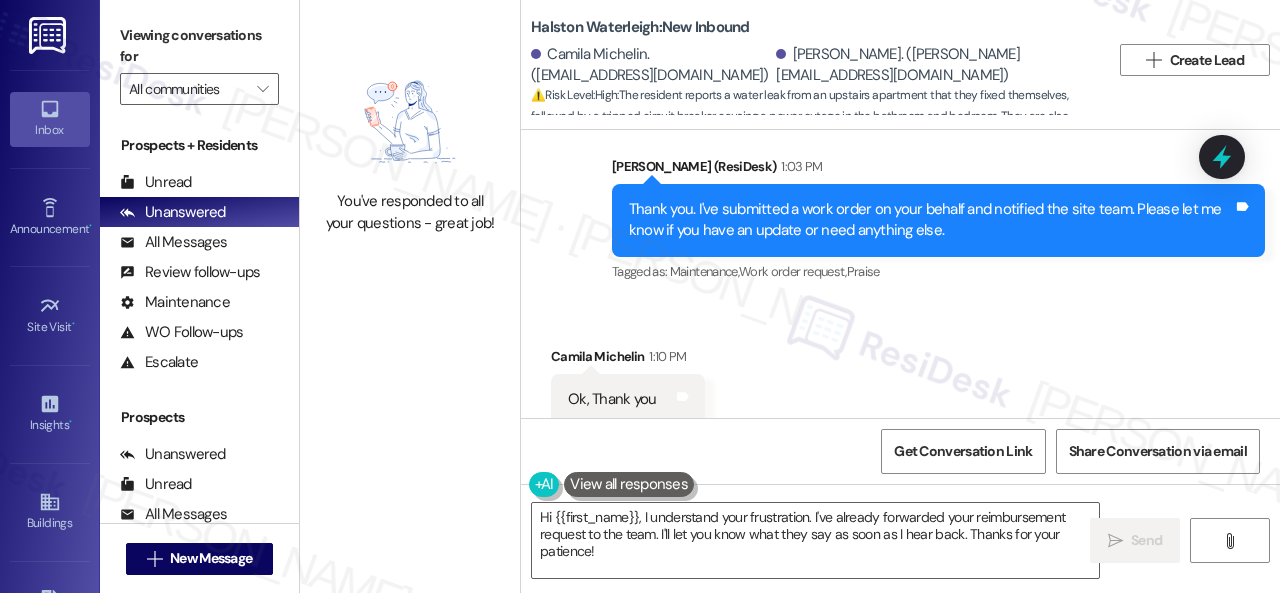 drag, startPoint x: 694, startPoint y: 561, endPoint x: 428, endPoint y: 459, distance: 284.88596 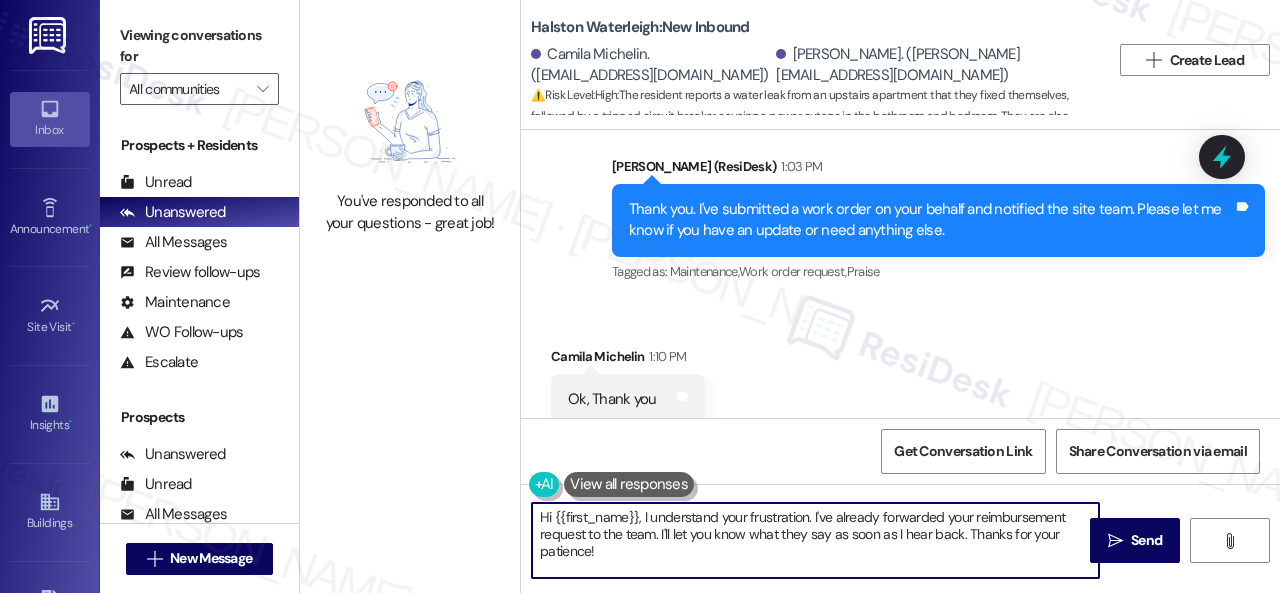 paste on "ey, I heard back from the team.
They said that maintenance passed by this morning to address the issue from both apartments caused by the clogged toilet from the resident above. They have no record of a call from 12-108 or 12-208 with a voicemail to the on-call emergency number with the problem you were experiencing. The phone number is 689-305-3106 and press # 3 for maintenance emergency and leave a message for the on-call technician. They apologize for the inconvenience this caused.
Let me know if you need anything else. Thank you!" 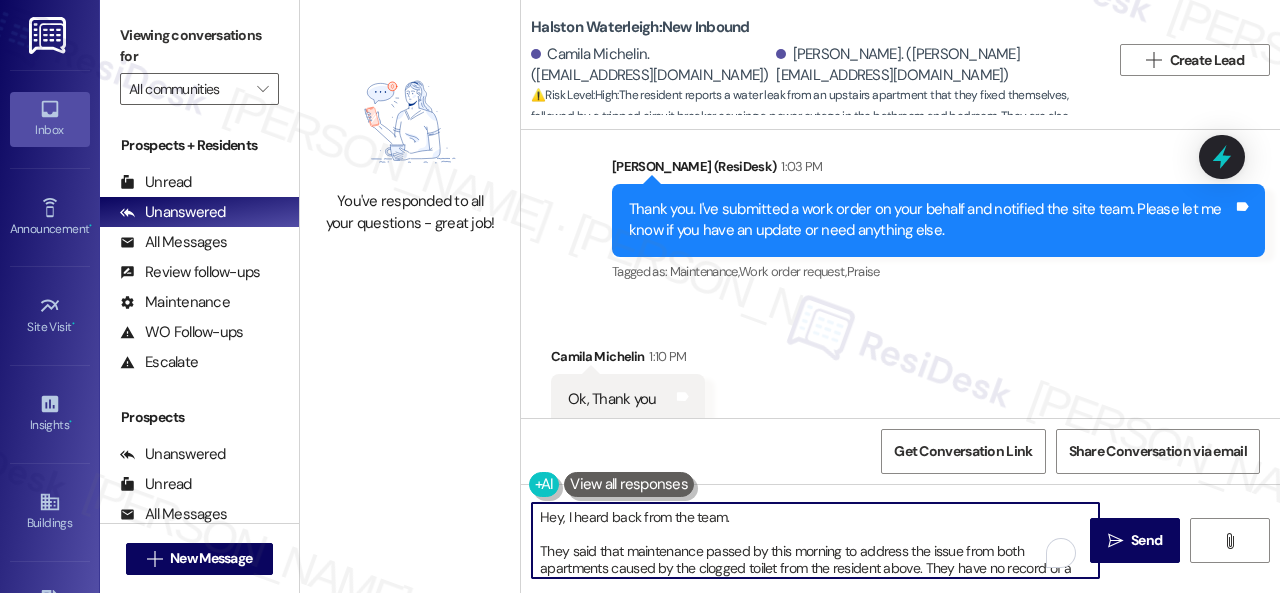 scroll, scrollTop: 118, scrollLeft: 0, axis: vertical 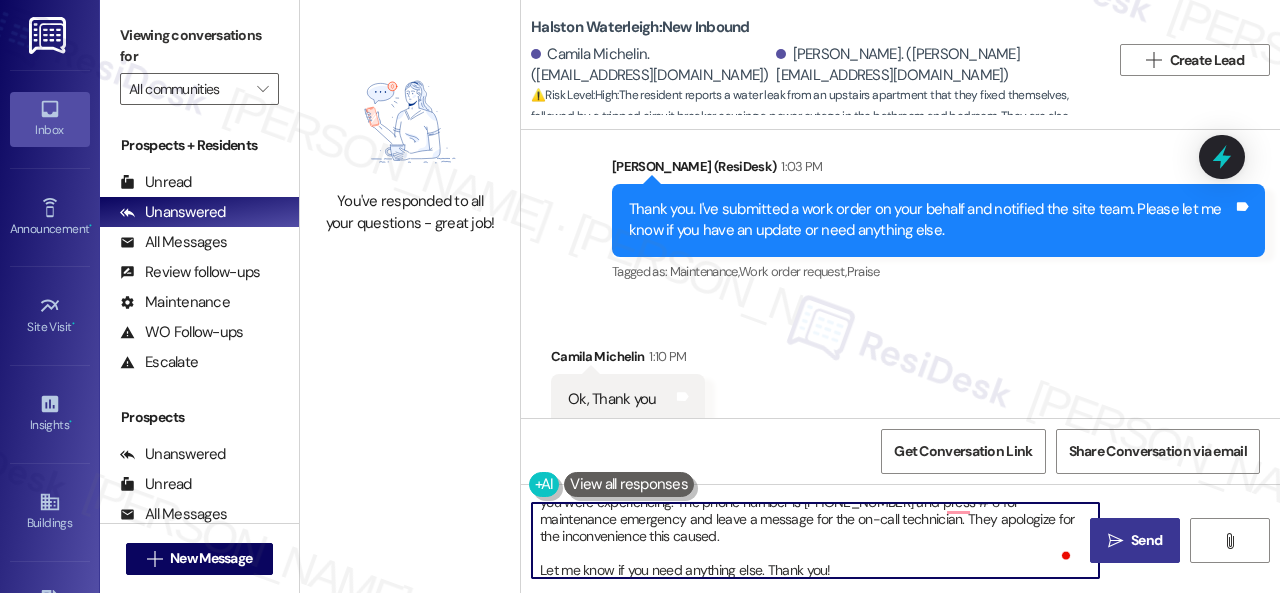 type on "Hey, I heard back from the team.
They said that maintenance passed by this morning to address the issue from both apartments caused by the clogged toilet from the resident above. They have no record of a call from 12-108 or 12-208 with a voicemail to the on-call emergency number with the problem you were experiencing. The phone number is 689-305-3106 and press # 3 for maintenance emergency and leave a message for the on-call technician. They apologize for the inconvenience this caused.
Let me know if you need anything else. Thank you!" 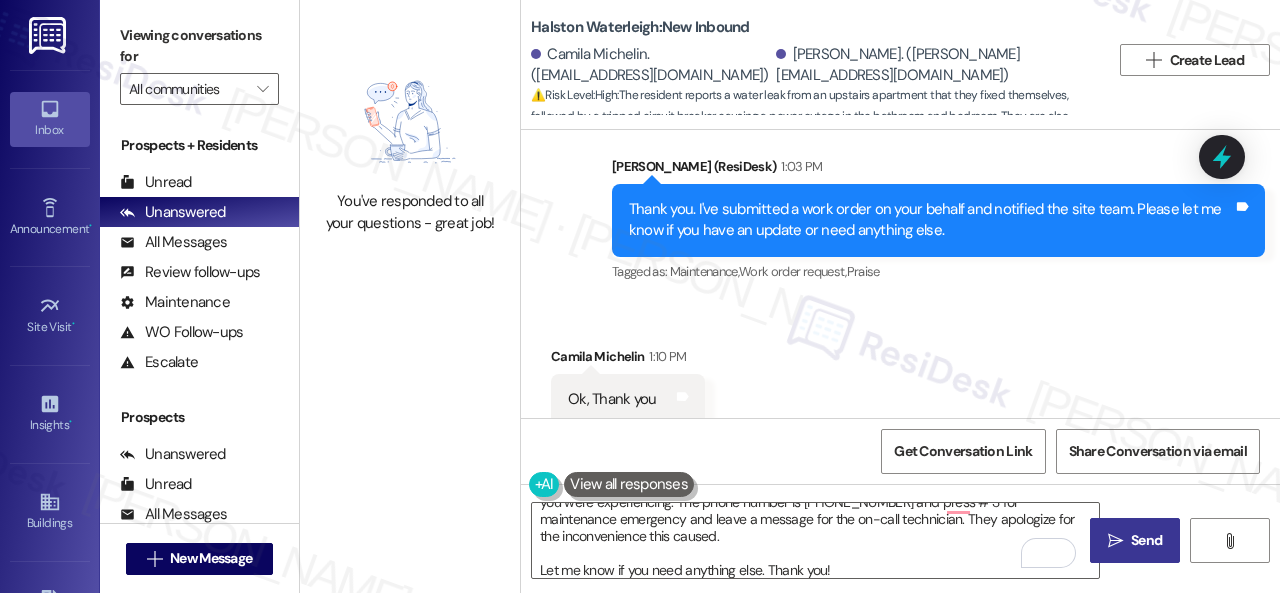 click on " Send" at bounding box center [1135, 540] 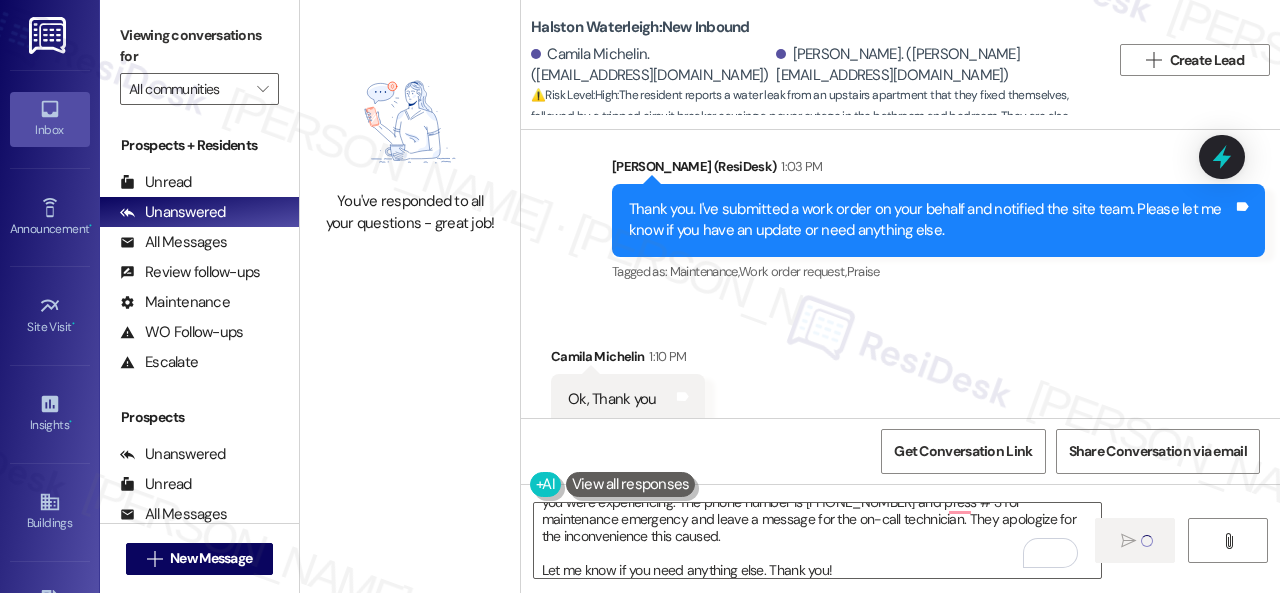 type 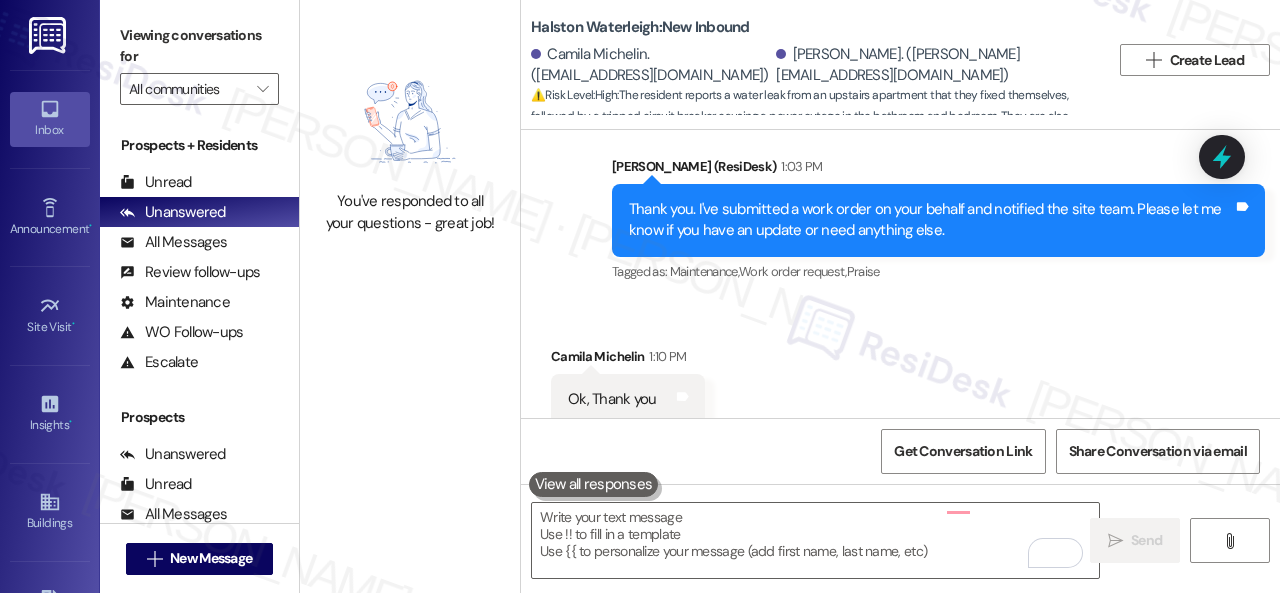 scroll, scrollTop: 0, scrollLeft: 0, axis: both 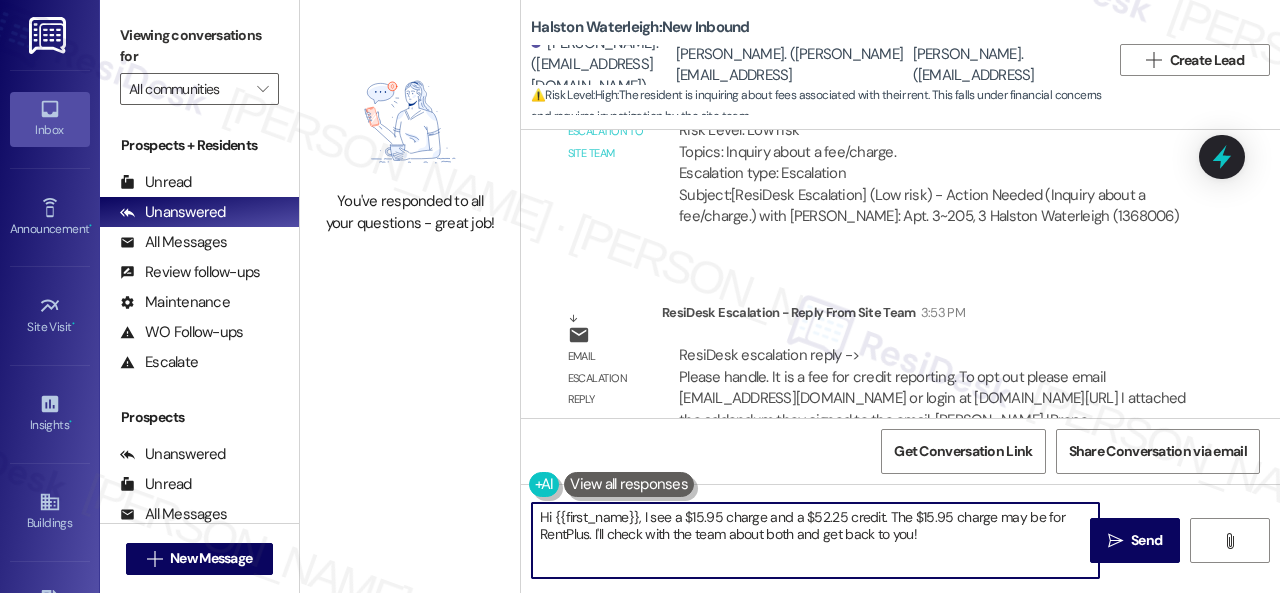 drag, startPoint x: 924, startPoint y: 536, endPoint x: 428, endPoint y: 491, distance: 498.03714 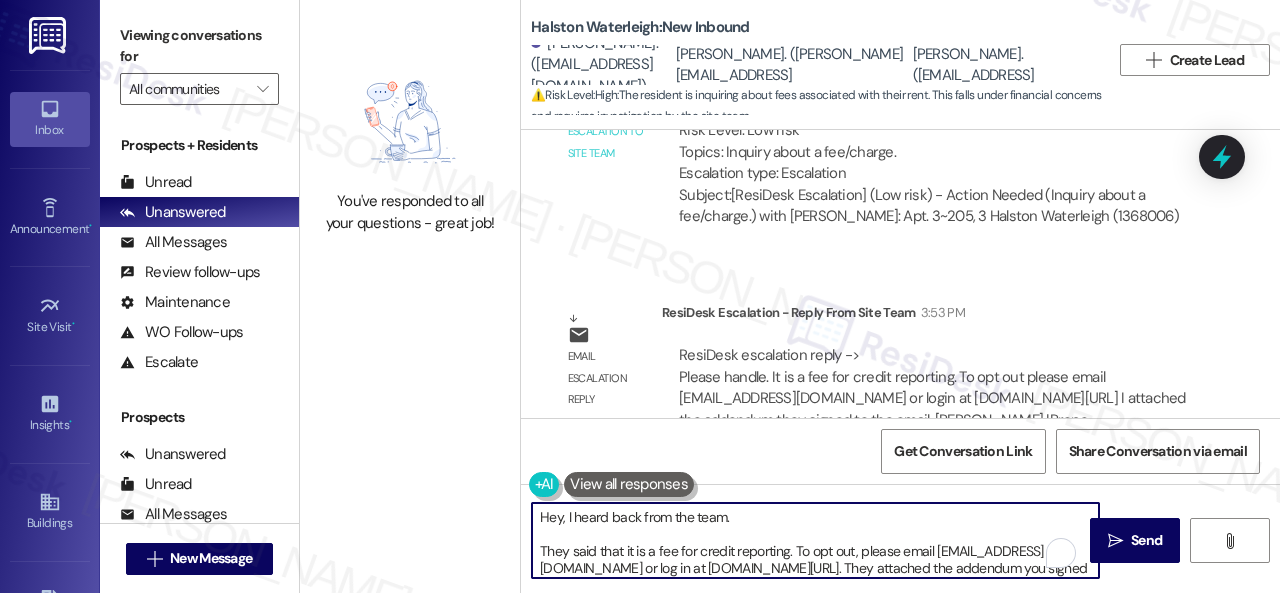 scroll, scrollTop: 0, scrollLeft: 0, axis: both 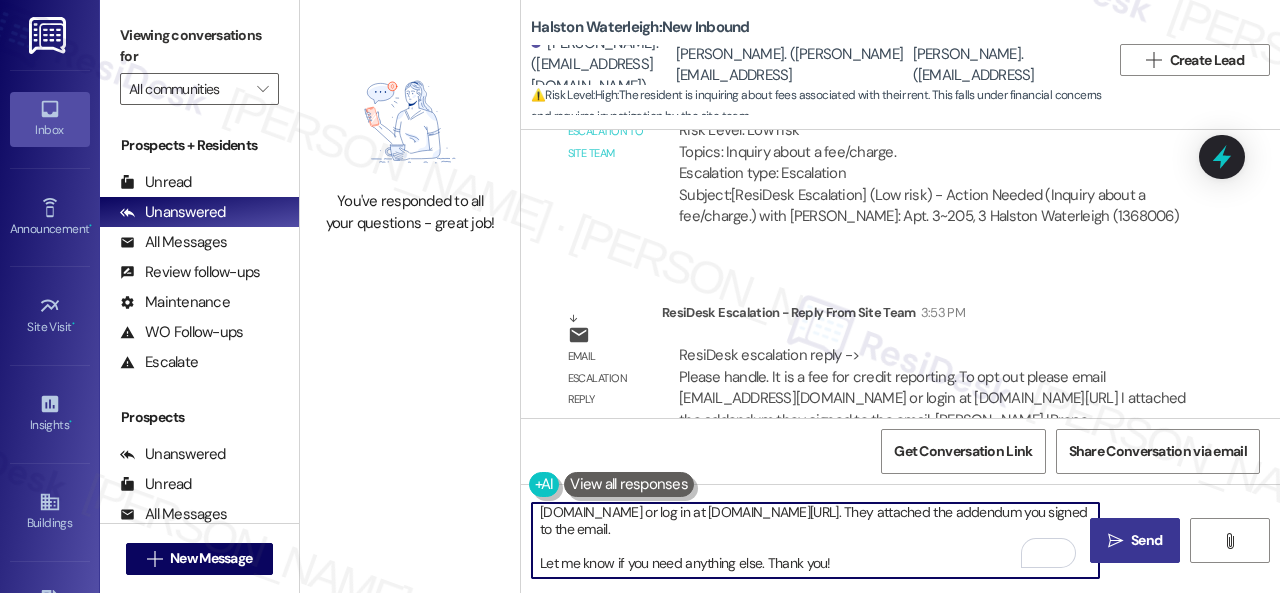 type on "Hey, I heard back from the team.
They said that it is a fee for credit reporting. To opt out, please email support@rentplus.com or log in at my.rentplus.com/login. They attached the addendum you signed to the email.
Let me know if you need anything else. Thank you!" 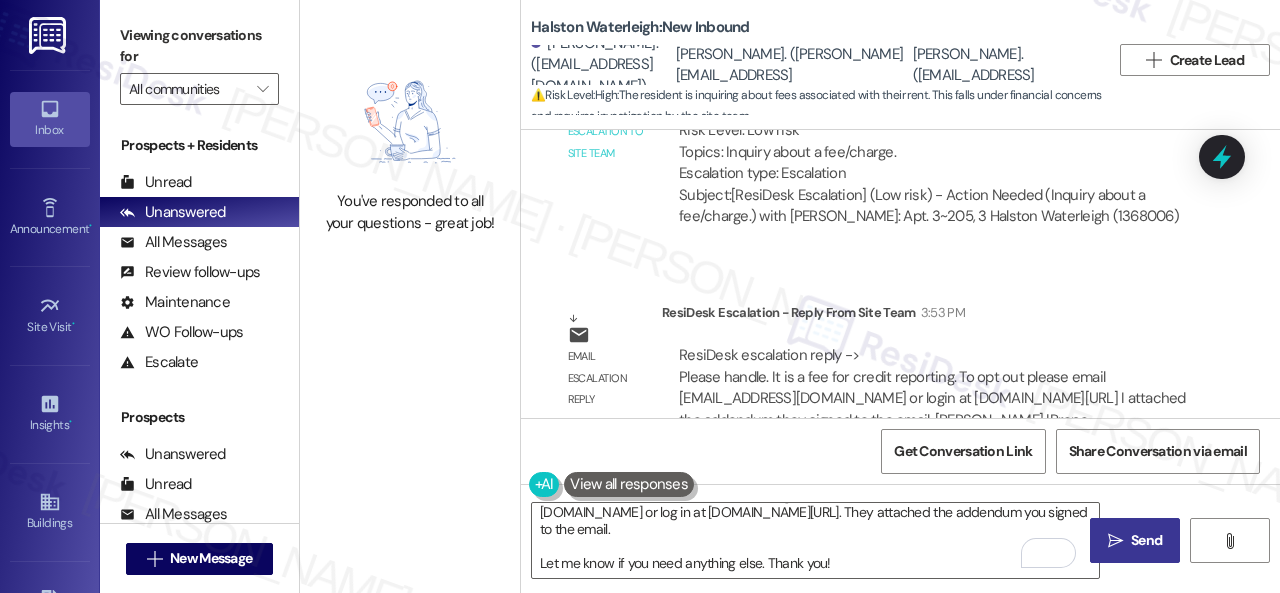 click on "Send" at bounding box center (1146, 540) 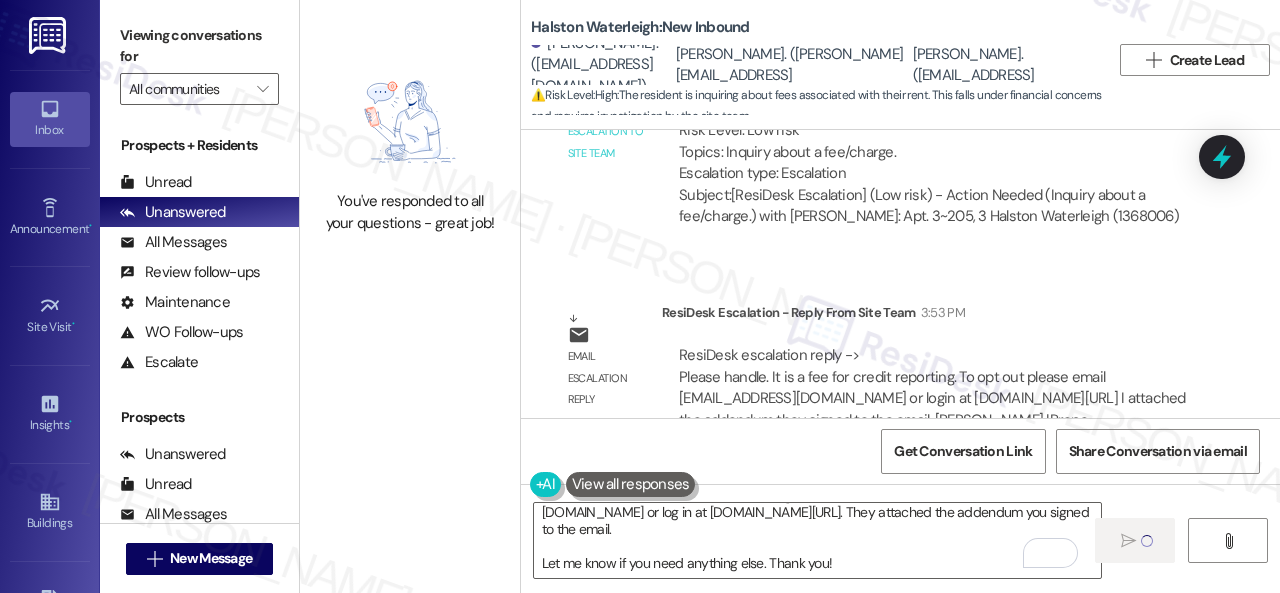 type 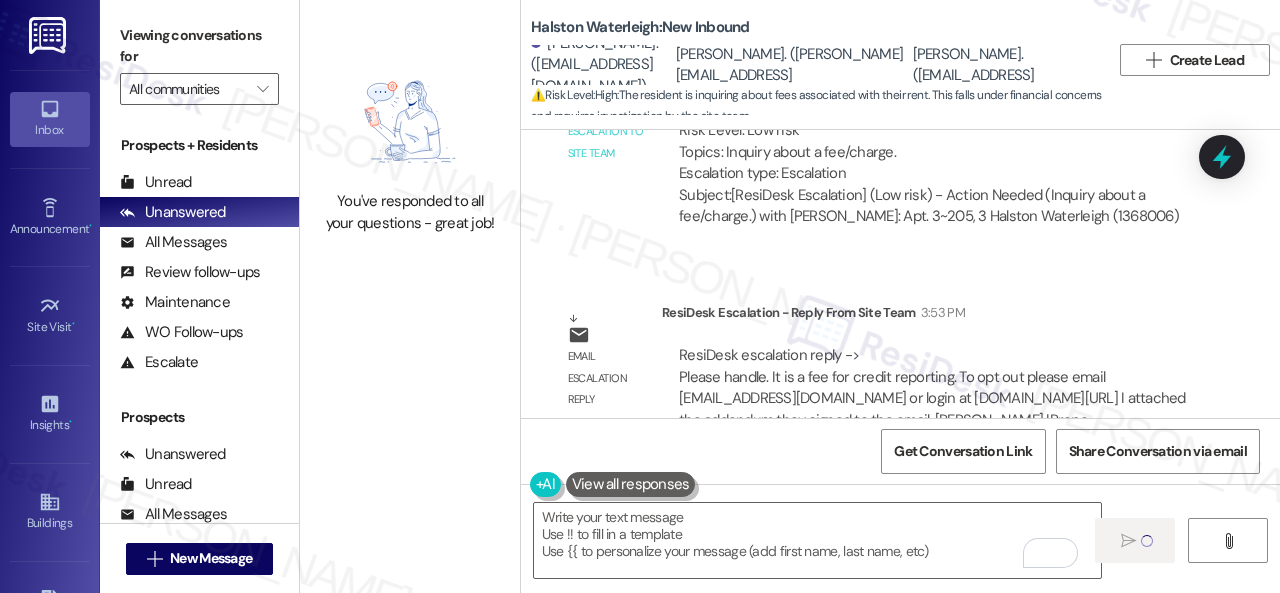 scroll, scrollTop: 0, scrollLeft: 0, axis: both 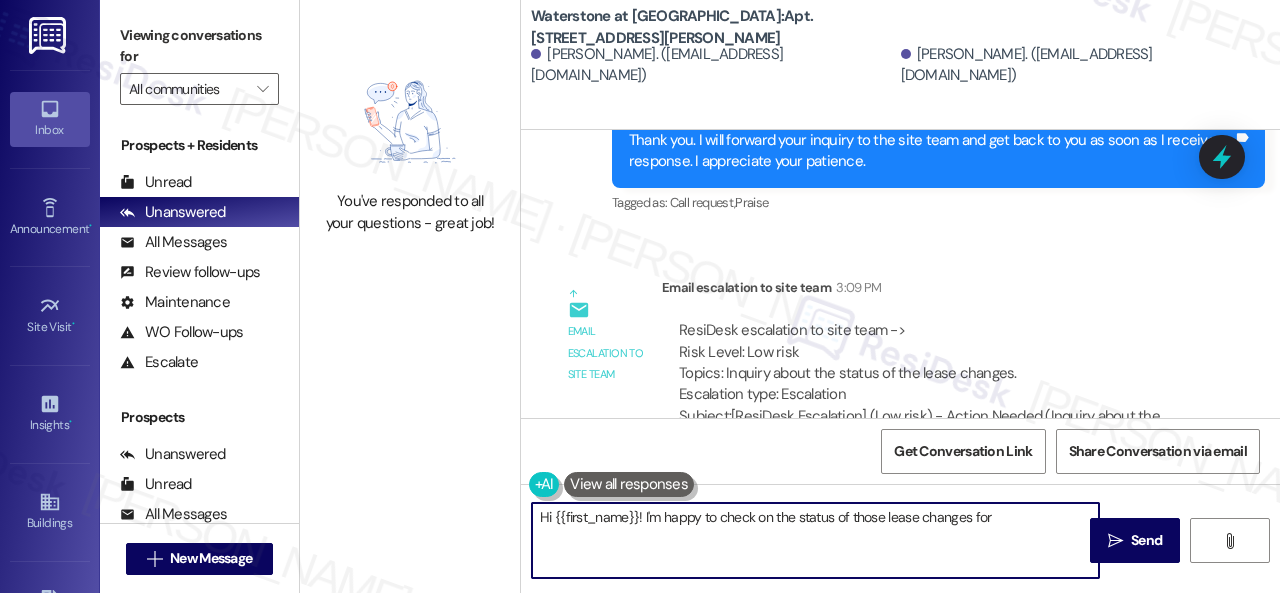 click on "You've responded to all your questions - great job! Waterstone at Cinco Ranch:  Apt. 16105, 6855 S Mason Rd       Berta De Sanudo. (ahowyc@gmail.com)     Haydee Sanudo. (haydeeahow@hotmail.com)   Survey, sent via SMS Residesk Automated Survey May 20, 2024 at 12:24 PM Hi Berta and Haydee, I'm on the new offsite Resident Support Team for Waterstone at Cinco Ranch! My job is to work with your on-site management team to improve your experience at the property. Text us here at any time for assistance or questions. We will also reach out periodically for feedback. Reply STOP to opt out of texts. (You can always reply STOP to opt out of future messages) Tags and notes Tagged as:   Property launch Click to highlight conversations about Property launch Announcement, sent via SMS Sarah   (ResiDesk) Jun 13, 2024 at 1:17 PM Hello Berta and Haydee! I hope you're doing well. Please DISREGARD this message if you have not submitted any maintenance requests recently. Thank you for being so cooperative!
Tags and notes   ," at bounding box center (790, 296) 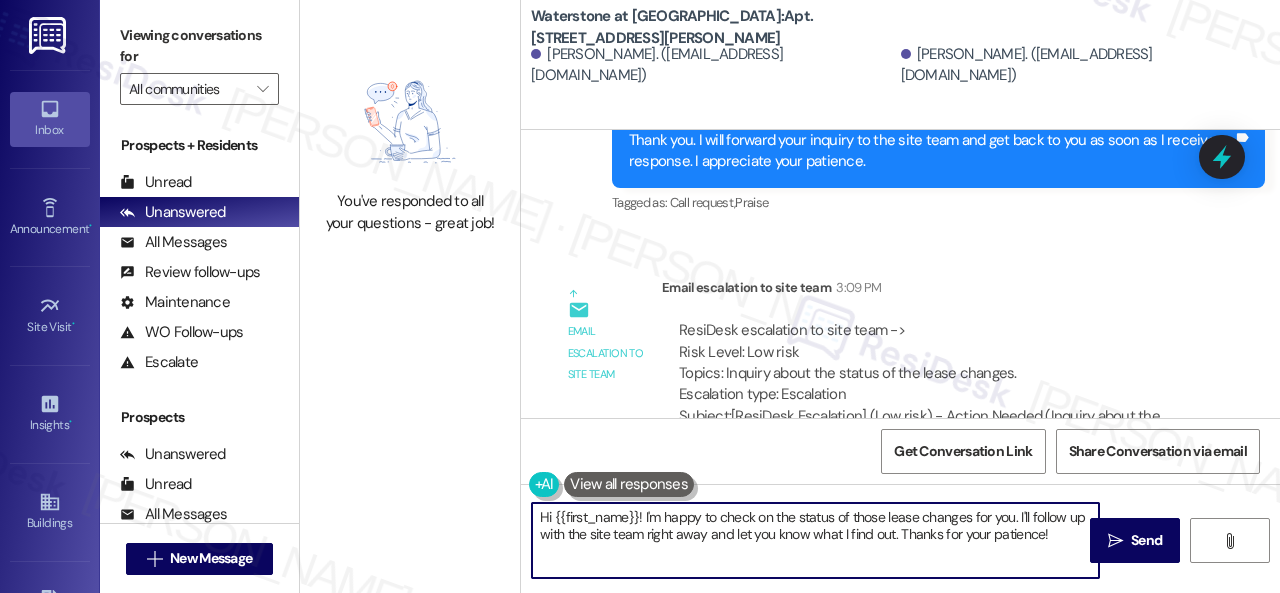 paste on "ey, I heard back from the team.
They said that in order to make any changes to the lease, there are forms that need to be filled out, and you will need to reapply to ensure you qualify on your own.
Let me know if you need anything else. Thank you!" 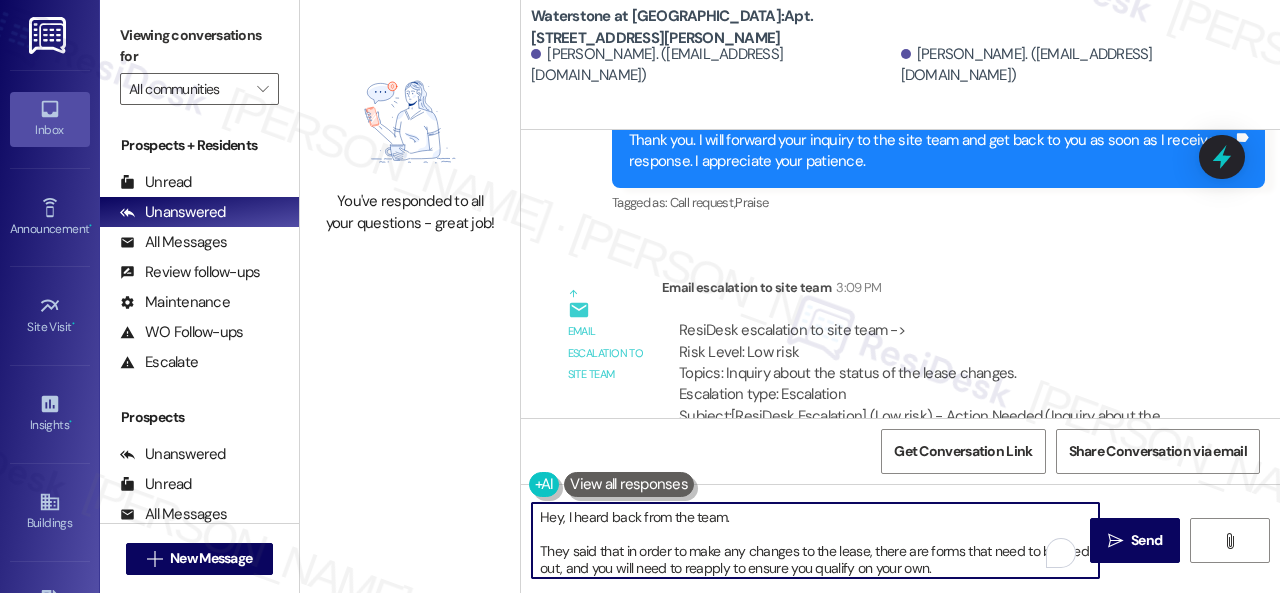 scroll, scrollTop: 50, scrollLeft: 0, axis: vertical 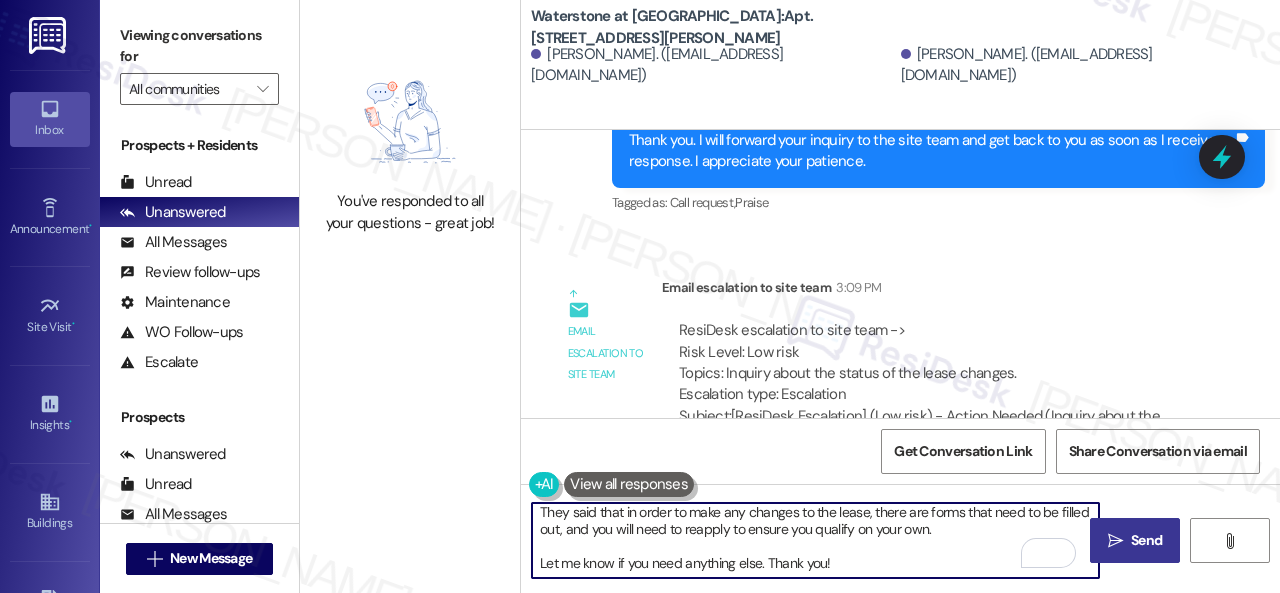 type on "Hey, I heard back from the team.
They said that in order to make any changes to the lease, there are forms that need to be filled out, and you will need to reapply to ensure you qualify on your own.
Let me know if you need anything else. Thank you!" 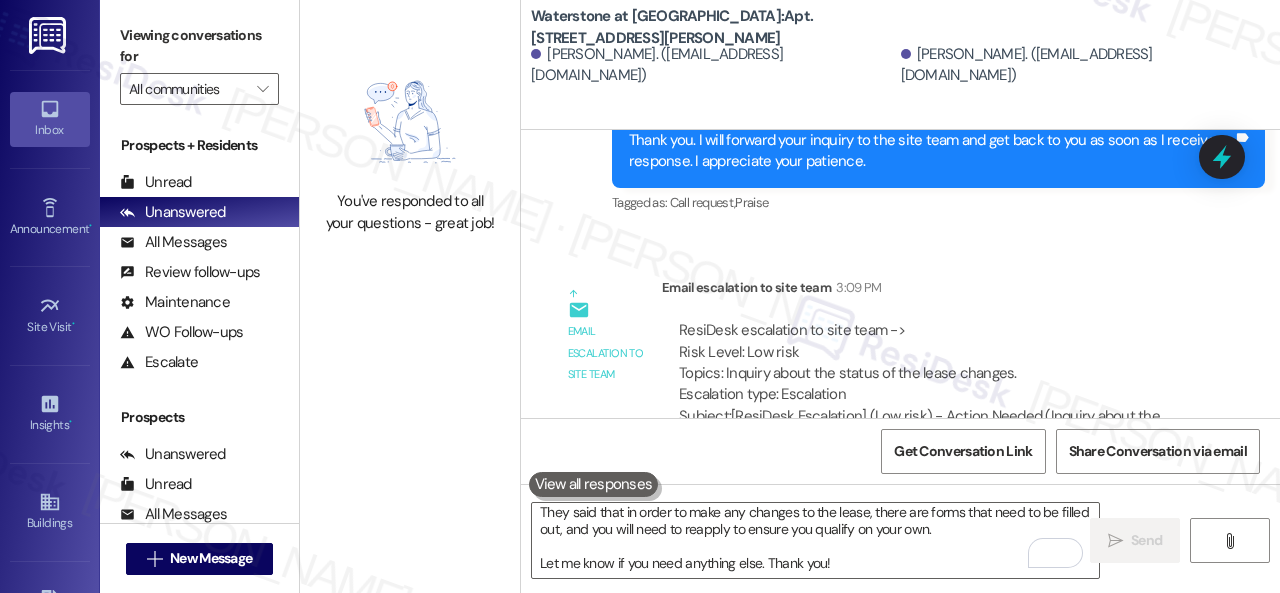 scroll, scrollTop: 0, scrollLeft: 0, axis: both 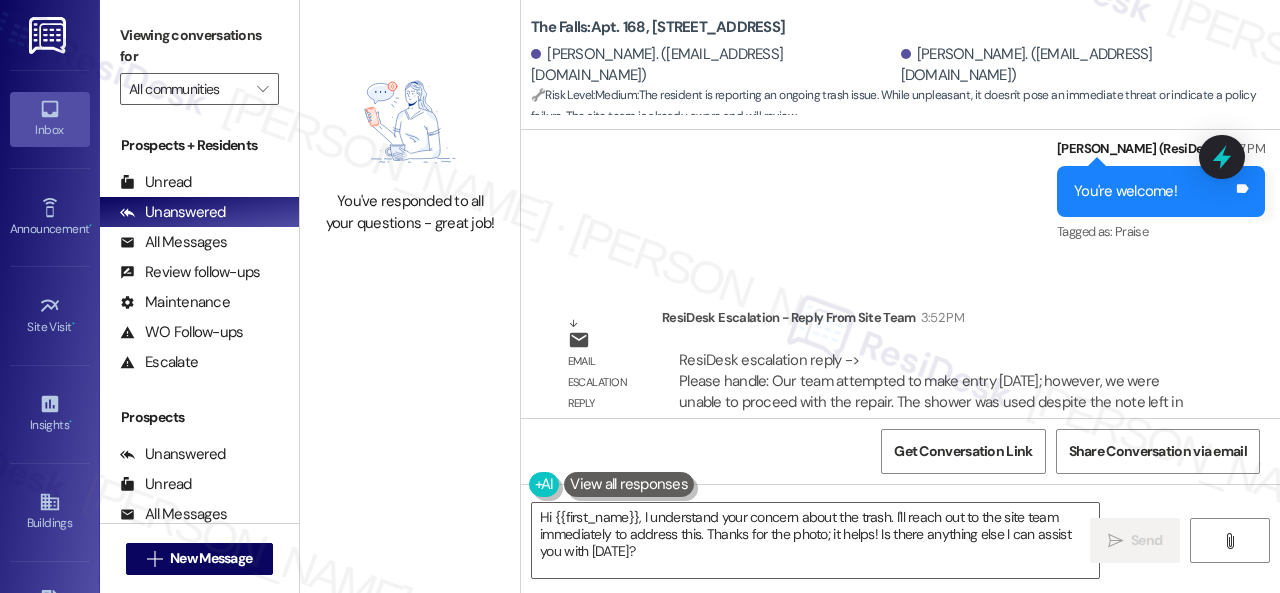 drag, startPoint x: 684, startPoint y: 561, endPoint x: 452, endPoint y: 472, distance: 248.48541 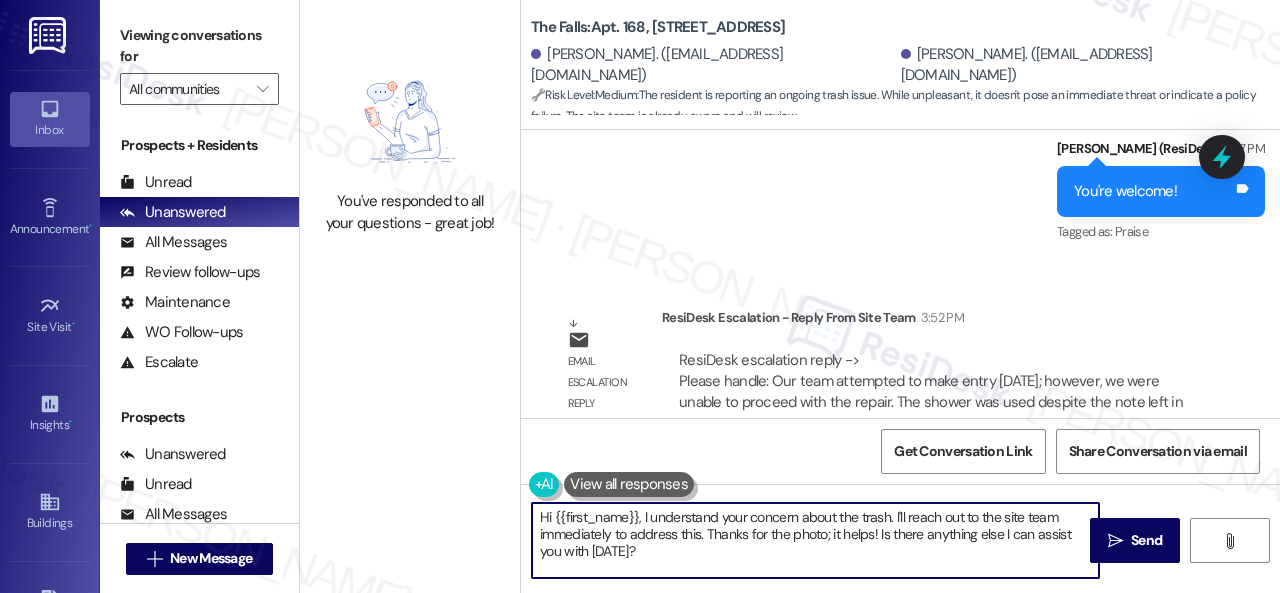 paste on "ey, I heard back from the team.
They said that the team attempted to make entry today; however, they were unable to proceed with the repair. The shower was used despite the note left in the unit advising that the area needed to remain completely dry in order to perform the repair properly.
They also said that it appears you attempted to patch the issue using Gorilla tape, which has unfortunately made the situation worse.
This is why they placed a fan in the unit—to help expedite the drying process and allow them to complete the repair as soon as possible.
At this point, they will need to wait until the area is fully dry.
They also advised that since the apartment has two showers, this one must not be used until the repair is complete.
The team will return tomorrow to check if the fan has sufficiently dried the area so they can move forward with the repair.
Let me know if you need anything else. Thank you!" 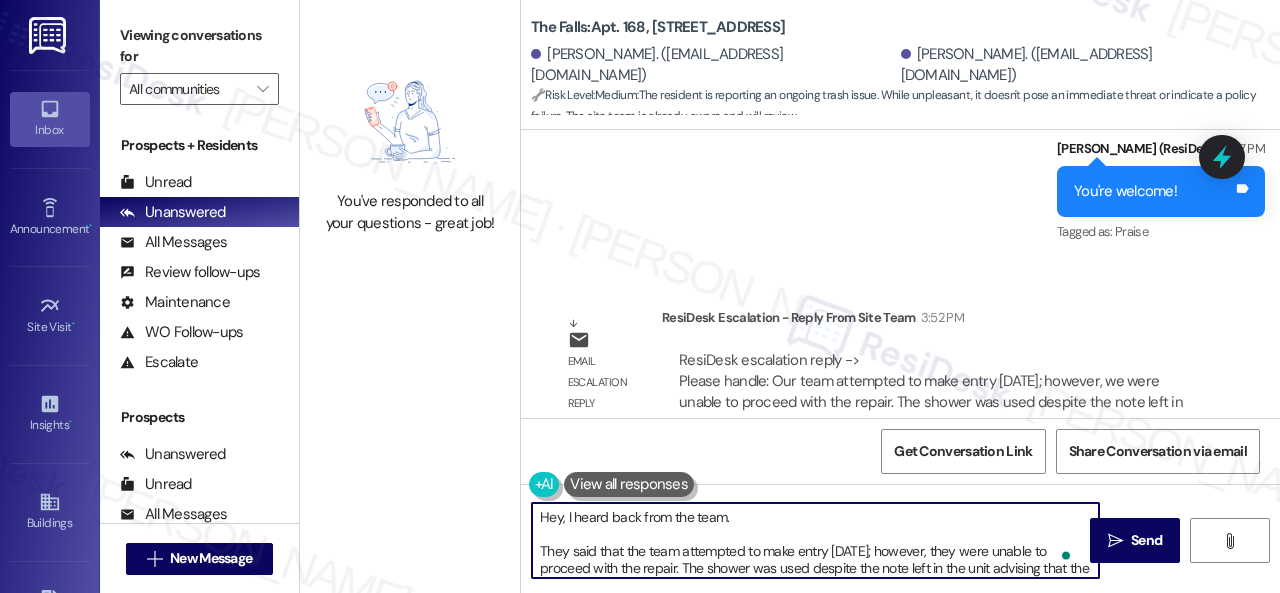scroll, scrollTop: 306, scrollLeft: 0, axis: vertical 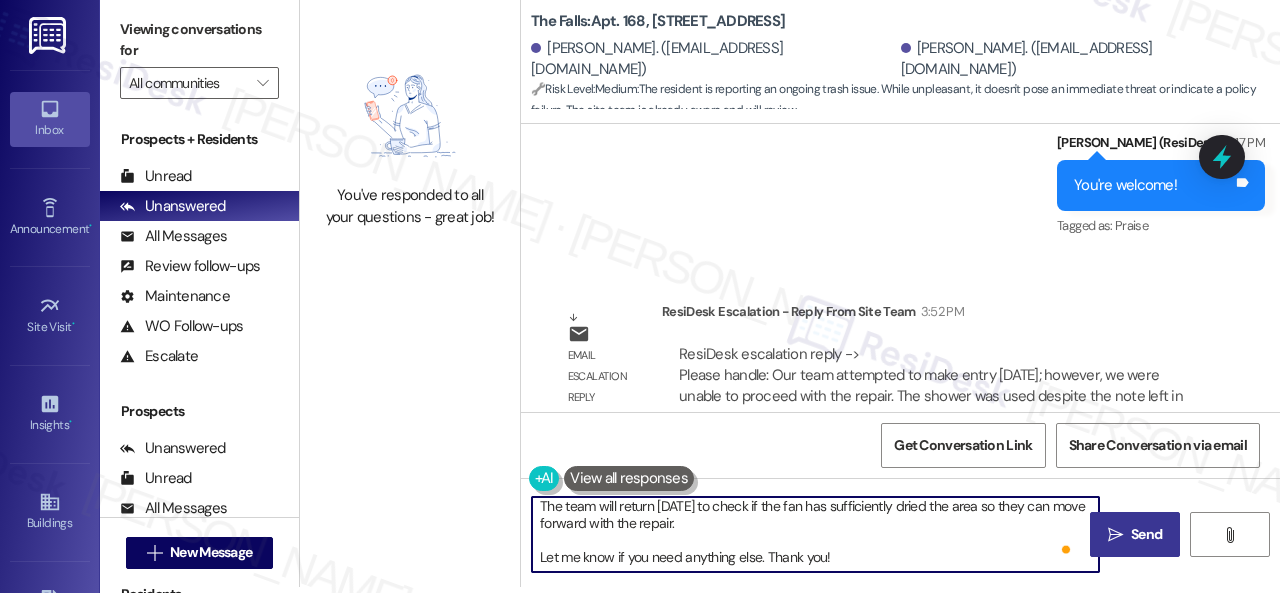 type on "Hey, I heard back from the team.
They said that the team attempted to make entry today; however, they were unable to proceed with the repair. The shower was used despite the note left in the unit advising that the area needed to remain completely dry in order to perform the repair properly.
They also said that it appears you attempted to patch the issue using Gorilla tape, which has unfortunately made the situation worse.
This is why they placed a fan in the unit—to help expedite the drying process and allow them to complete the repair as soon as possible.
At this point, they will need to wait until the area is fully dry.
They also advised that since the apartment has two showers, this one must not be used until the repair is complete.
The team will return tomorrow to check if the fan has sufficiently dried the area so they can move forward with the repair.
Let me know if you need anything else. Thank you!" 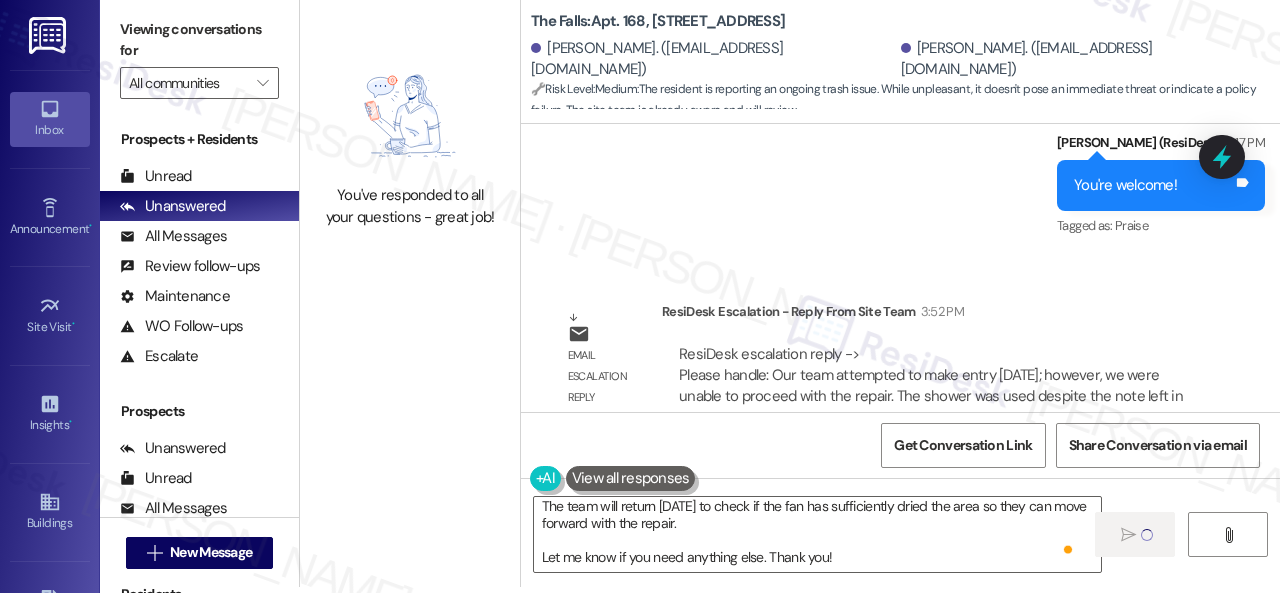 type 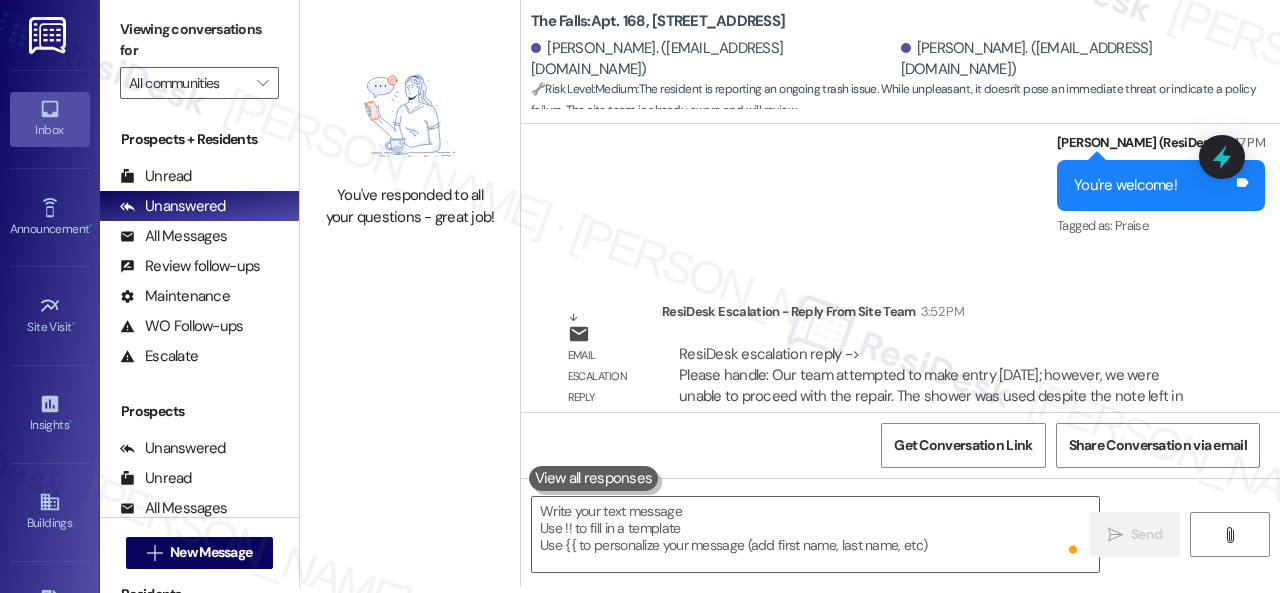 scroll, scrollTop: 0, scrollLeft: 0, axis: both 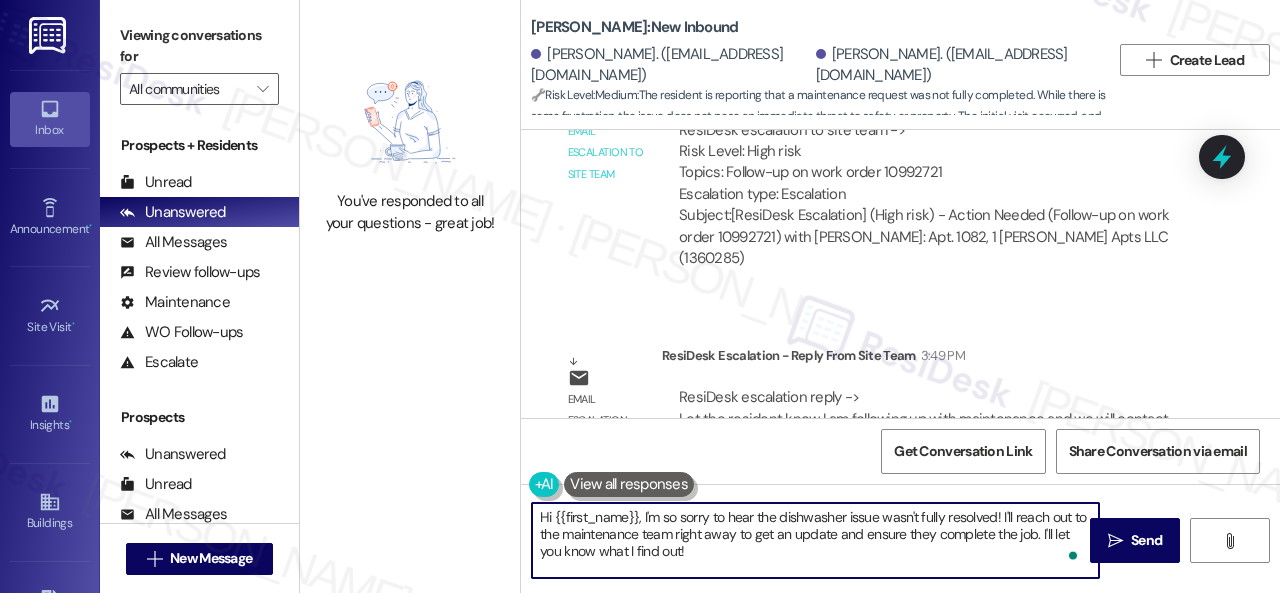 drag, startPoint x: 710, startPoint y: 557, endPoint x: 642, endPoint y: 512, distance: 81.5414 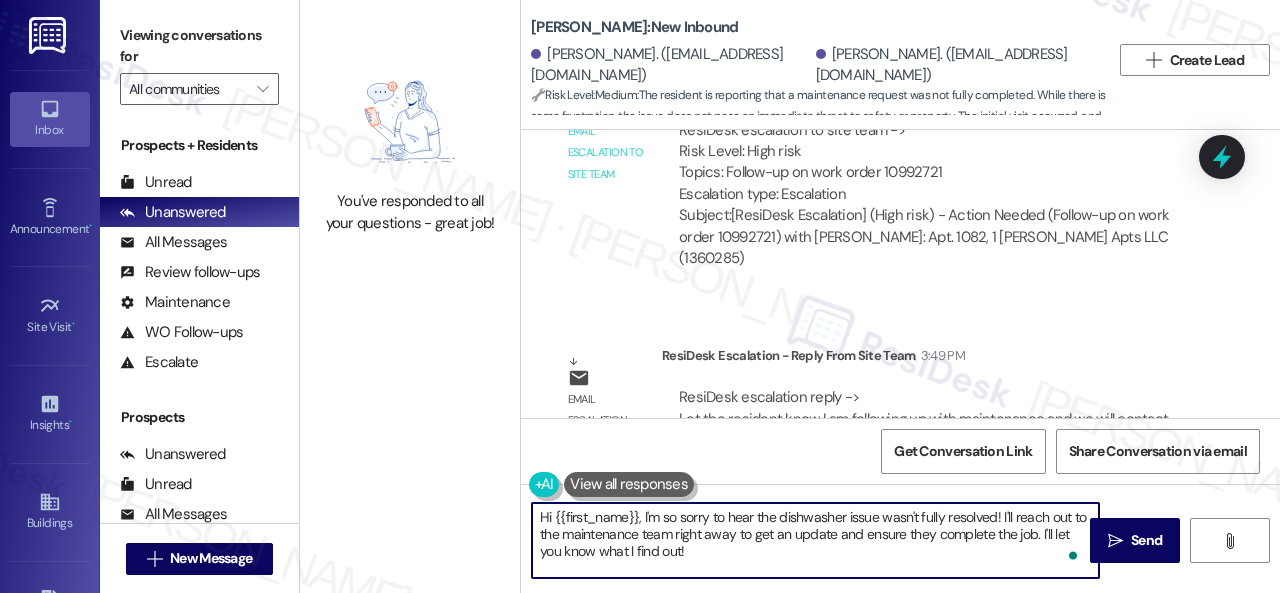 click on "Hi {{first_name}}, I'm so sorry to hear the dishwasher issue wasn't fully resolved! I'll reach out to the maintenance team right away to get an update and ensure they complete the job. I'll let you know what I find out!" at bounding box center [815, 540] 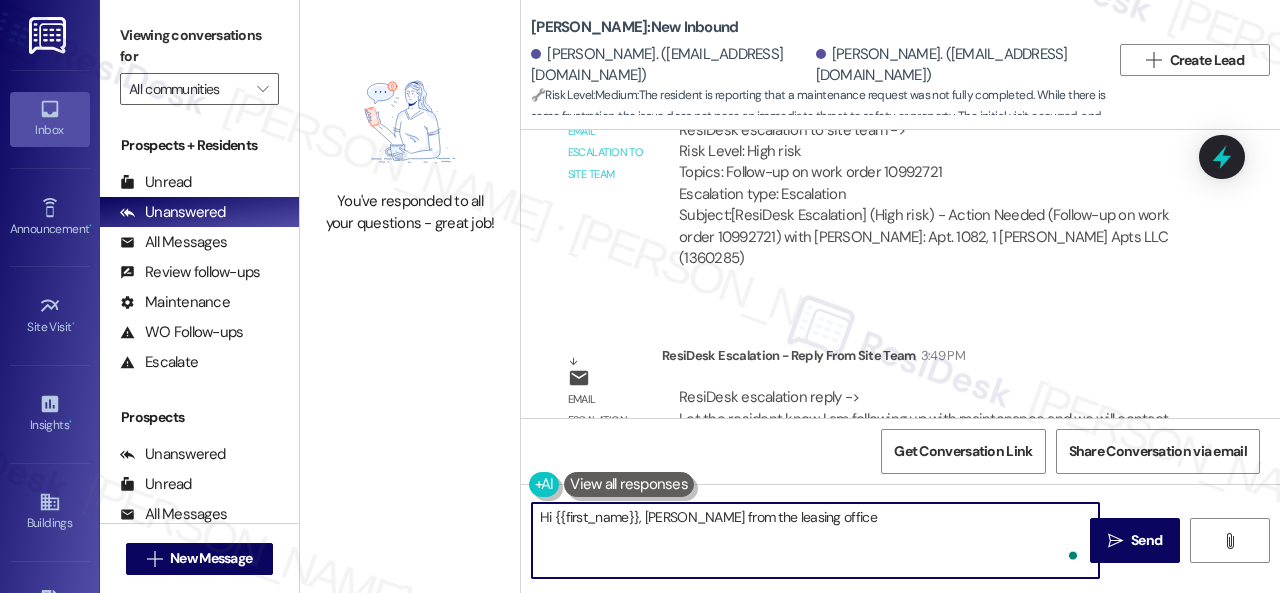 paste on "following up with maintenance and we will contact her as well." 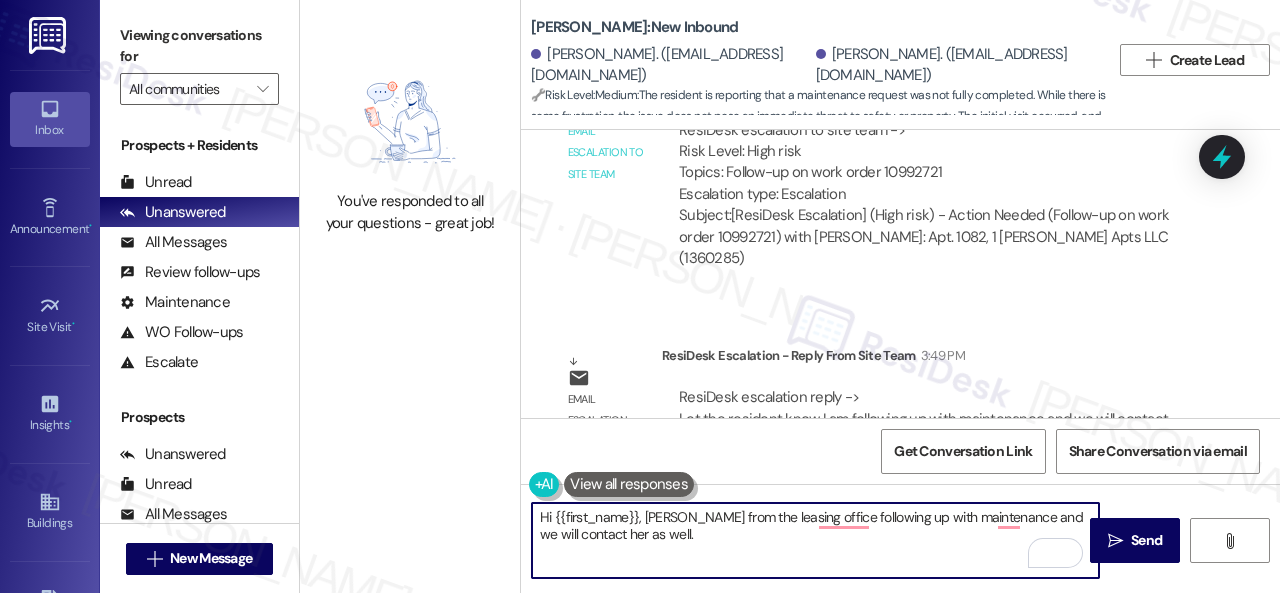 click on "Hi {{first_name}}, Gabby from the leasing office following up with maintenance and we will contact her as well." at bounding box center [815, 540] 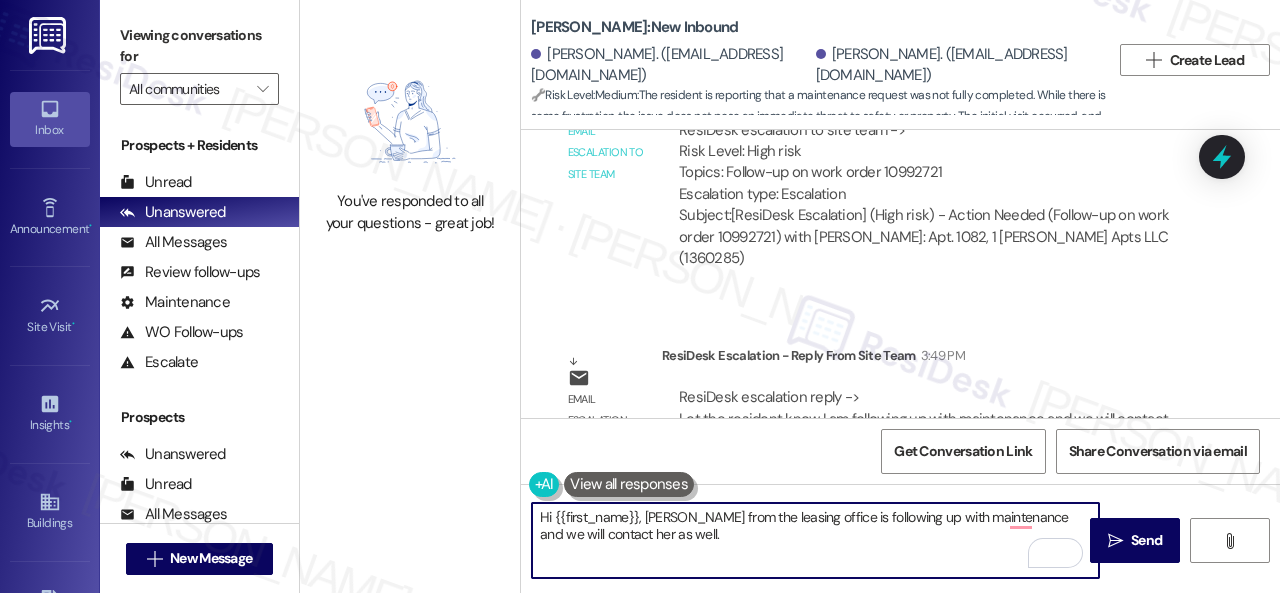click on "Hi {{first_name}}, Gabby from the leasing office is following up with maintenance and we will contact her as well." at bounding box center [815, 540] 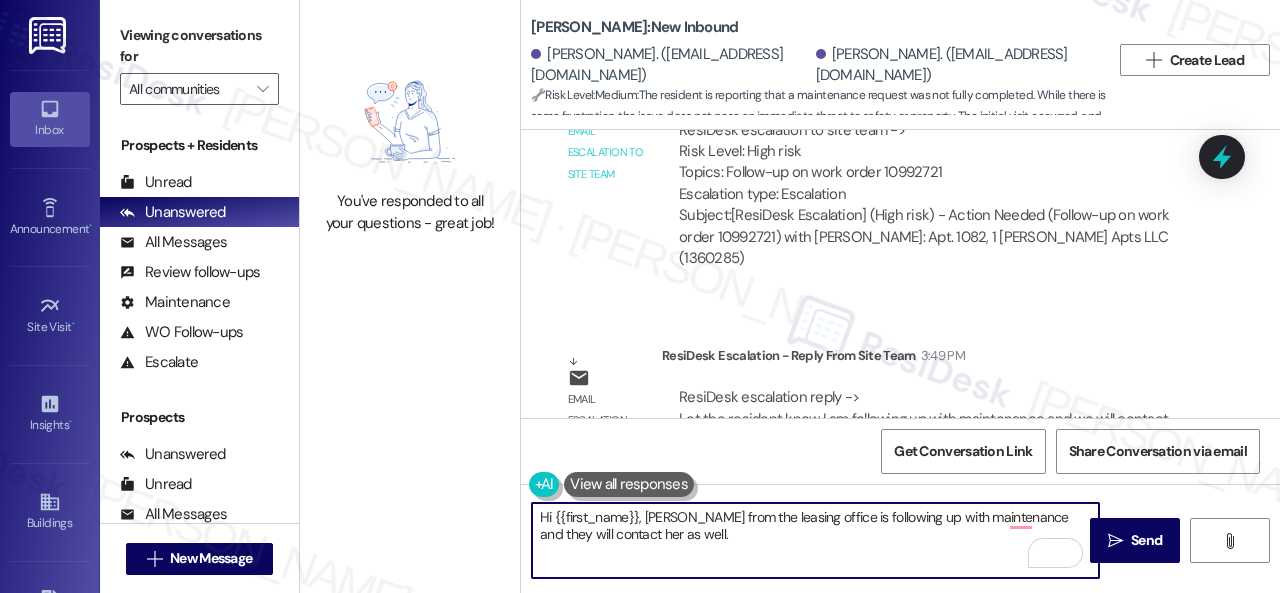 click on "Hi {{first_name}}, Gabby from the leasing office is following up with maintenance and they will contact her as well." at bounding box center [815, 540] 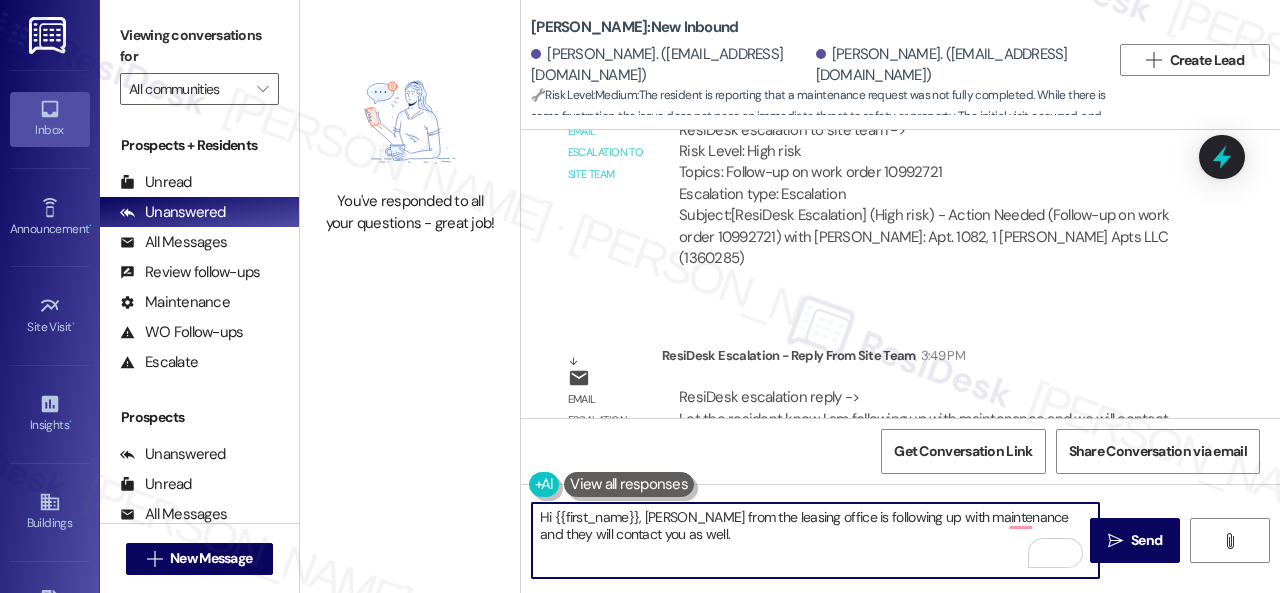 click on "Hi {{first_name}}, Gabby from the leasing office is following up with maintenance and they will contact you as well." at bounding box center (815, 540) 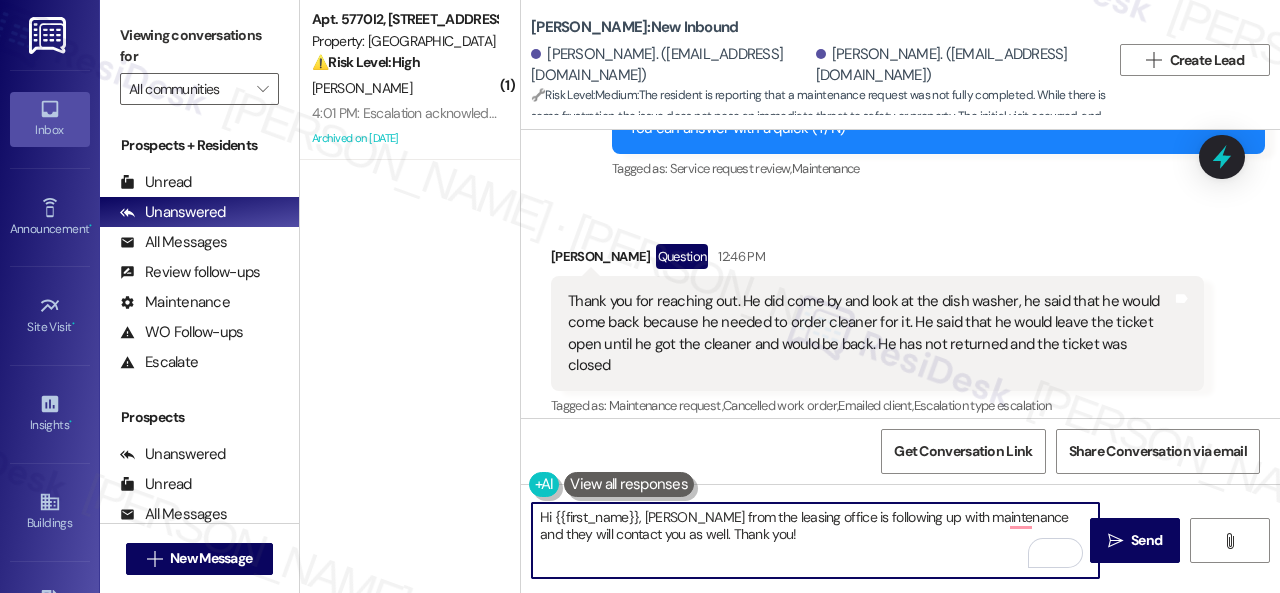 scroll, scrollTop: 2283, scrollLeft: 0, axis: vertical 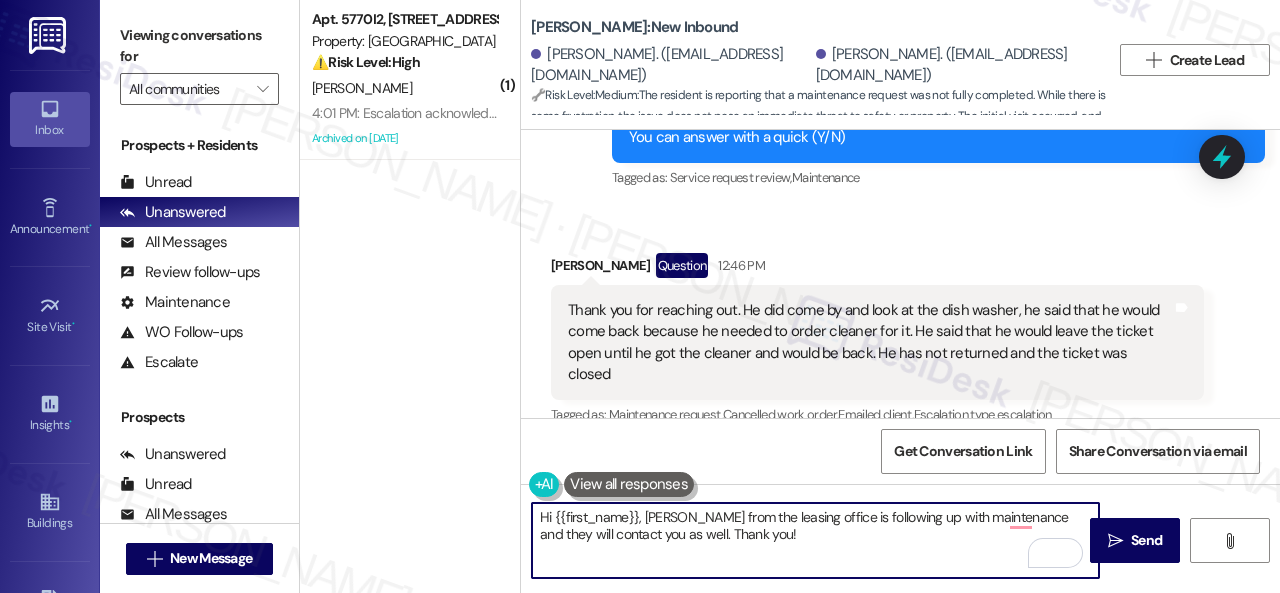 drag, startPoint x: 556, startPoint y: 515, endPoint x: 638, endPoint y: 516, distance: 82.006096 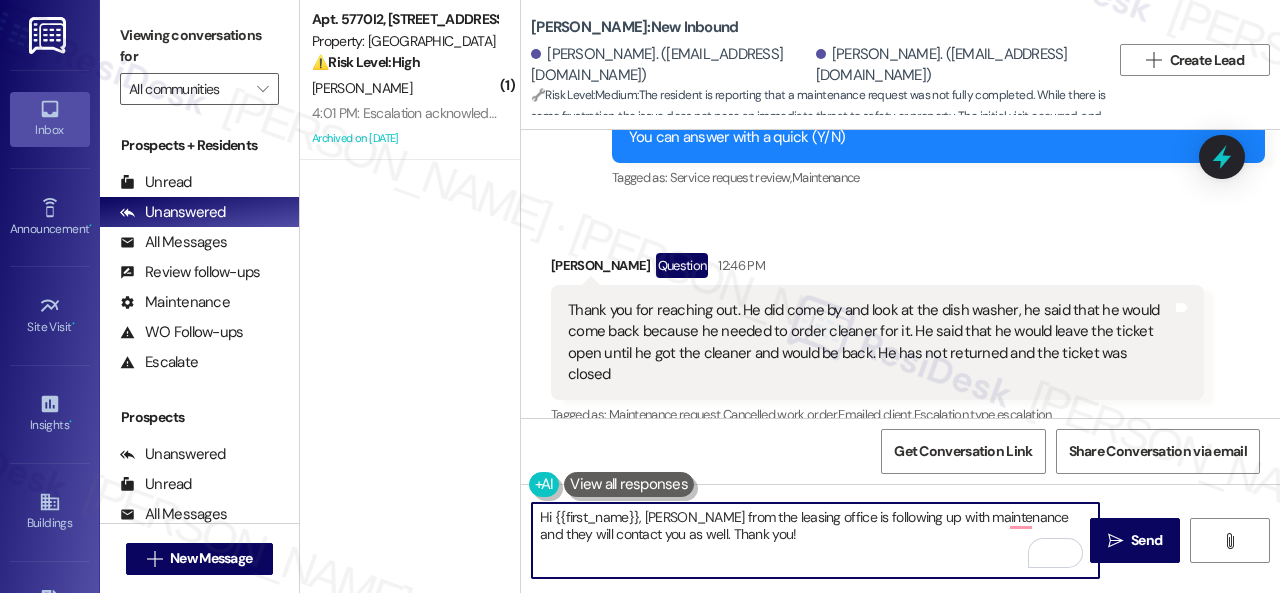 click on "Hi {{first_name}}, Gabby from the leasing office is following up with maintenance and they will contact you as well. Thank you!" at bounding box center (815, 540) 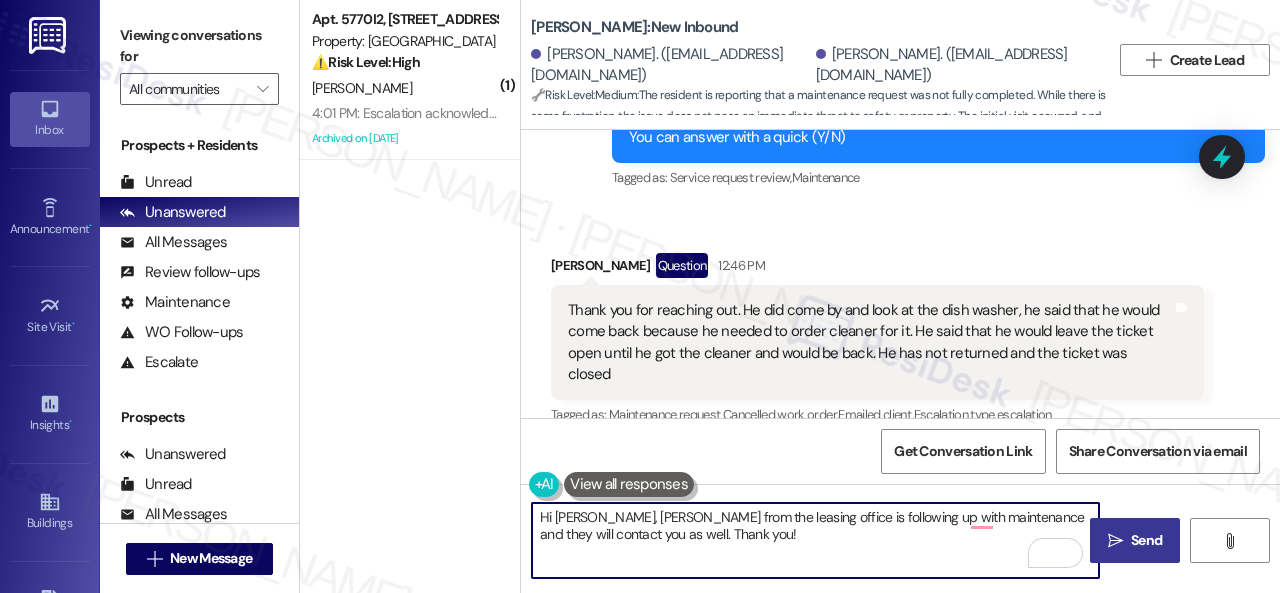 type on "Hi Malinda, Gabby from the leasing office is following up with maintenance and they will contact you as well. Thank you!" 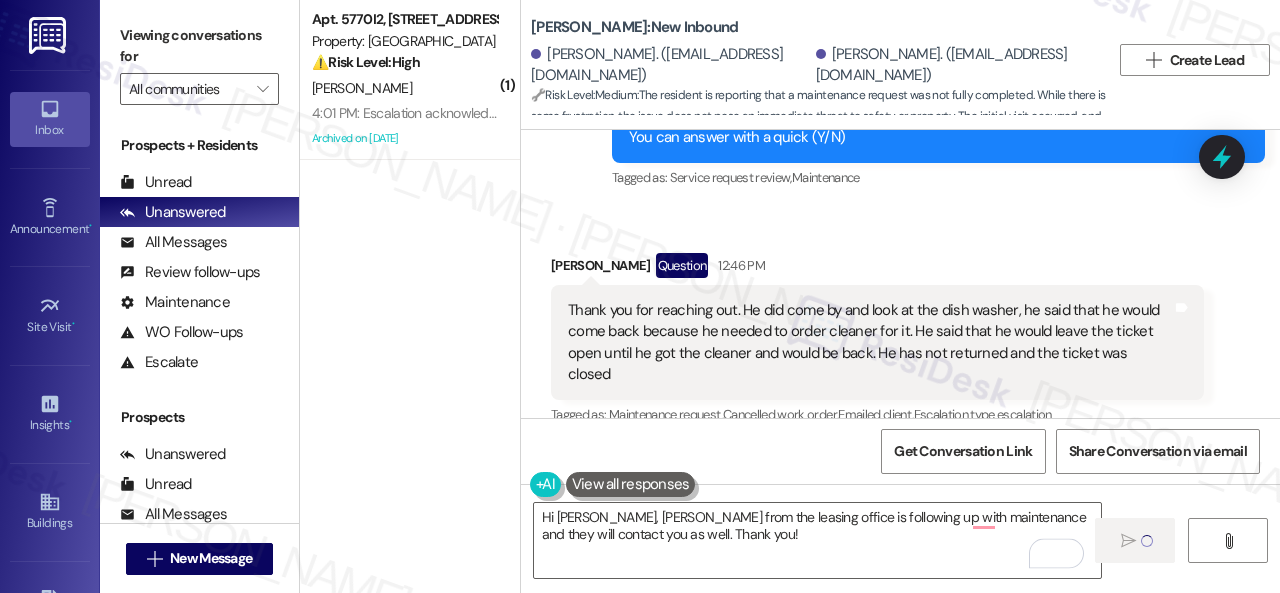 type 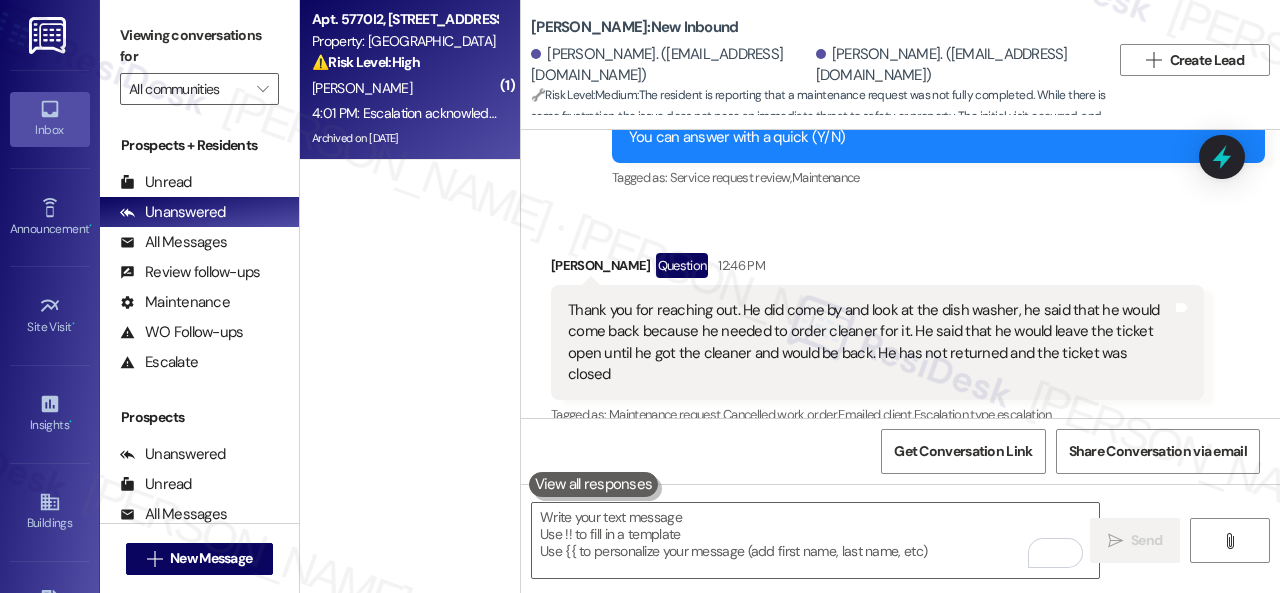 click on "4:01 PM: Escalation acknowledged. 4:01 PM: Escalation acknowledged." at bounding box center (404, 113) 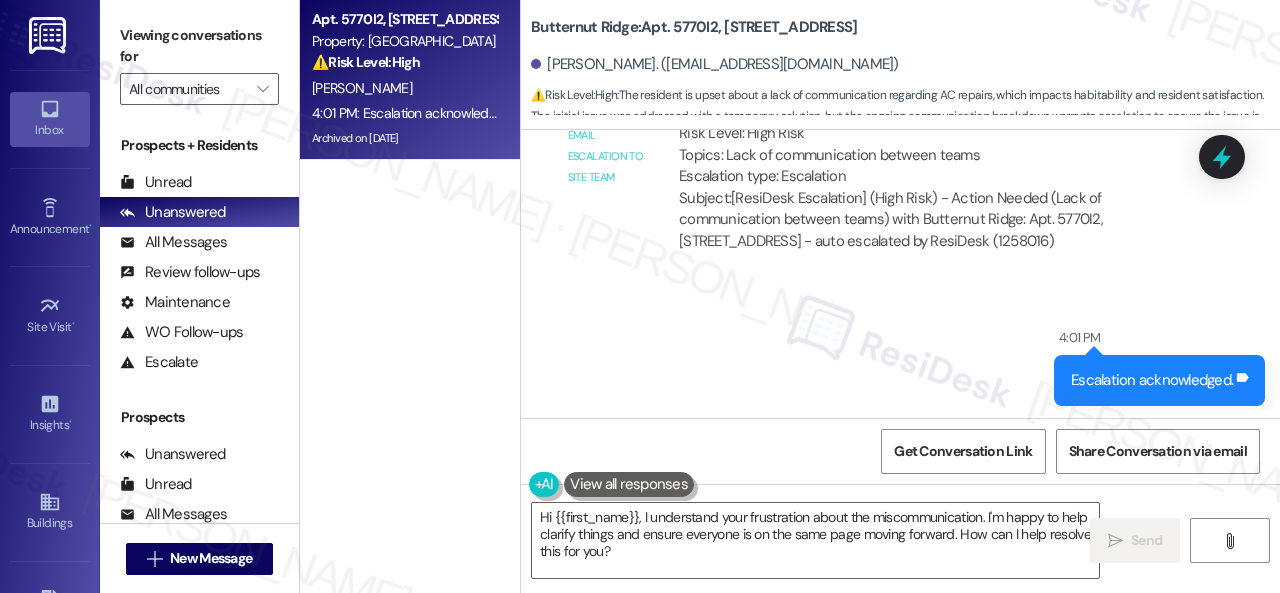 scroll, scrollTop: 18302, scrollLeft: 0, axis: vertical 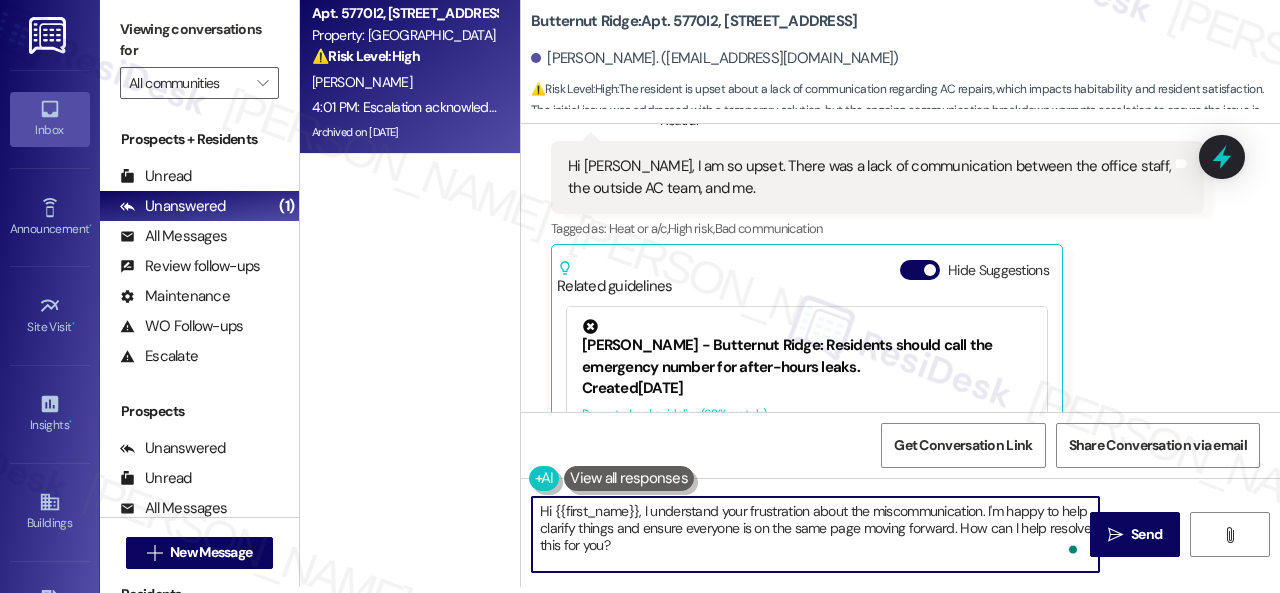 drag, startPoint x: 993, startPoint y: 534, endPoint x: 998, endPoint y: 549, distance: 15.811388 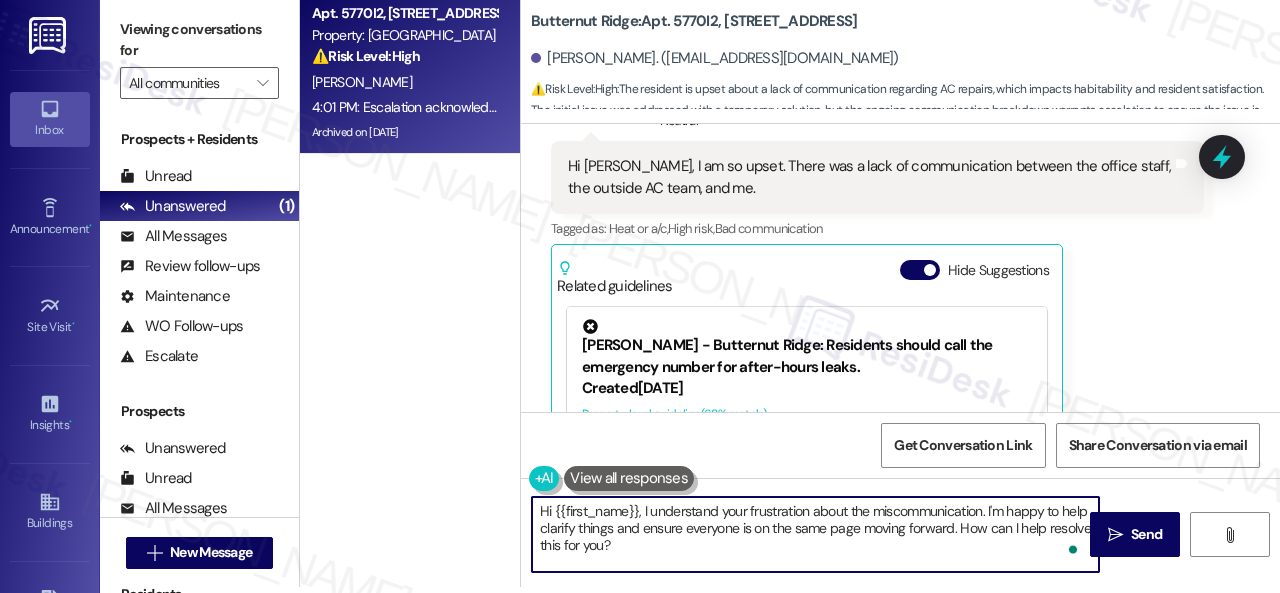 click on "Hi {{first_name}}, I understand your frustration about the miscommunication. I'm happy to help clarify things and ensure everyone is on the same page moving forward. How can I help resolve this for you?" at bounding box center [815, 534] 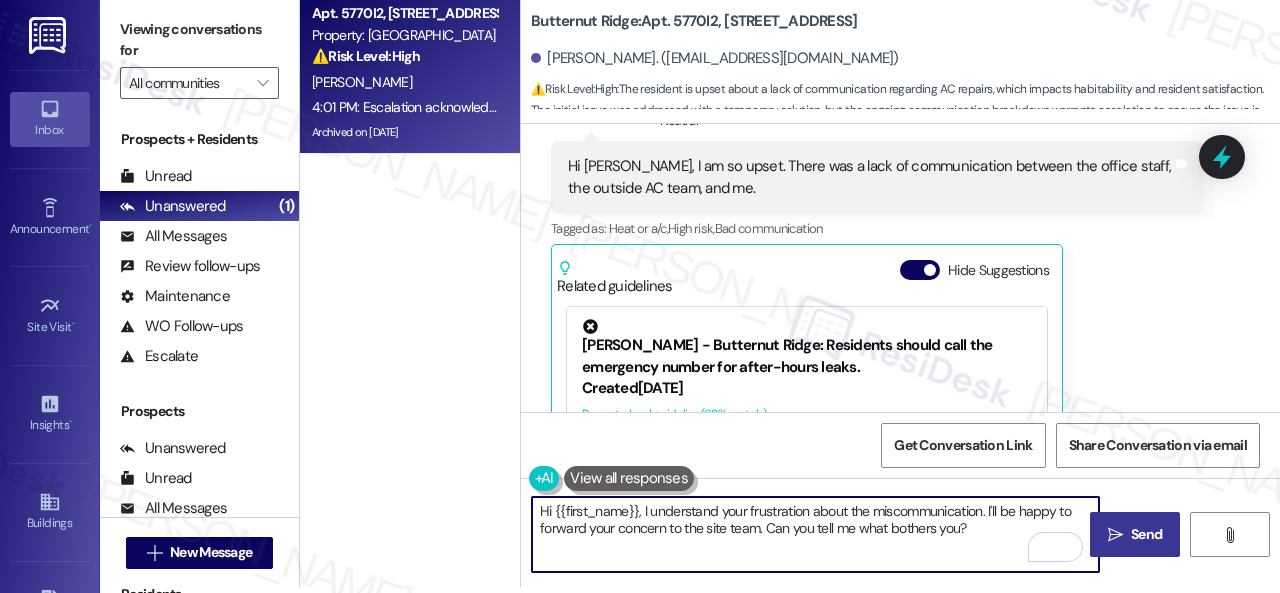 type on "Hi {{first_name}}, I understand your frustration about the miscommunication. I'll be happy to forward your concern to the site team. Can you tell me what bothers you?" 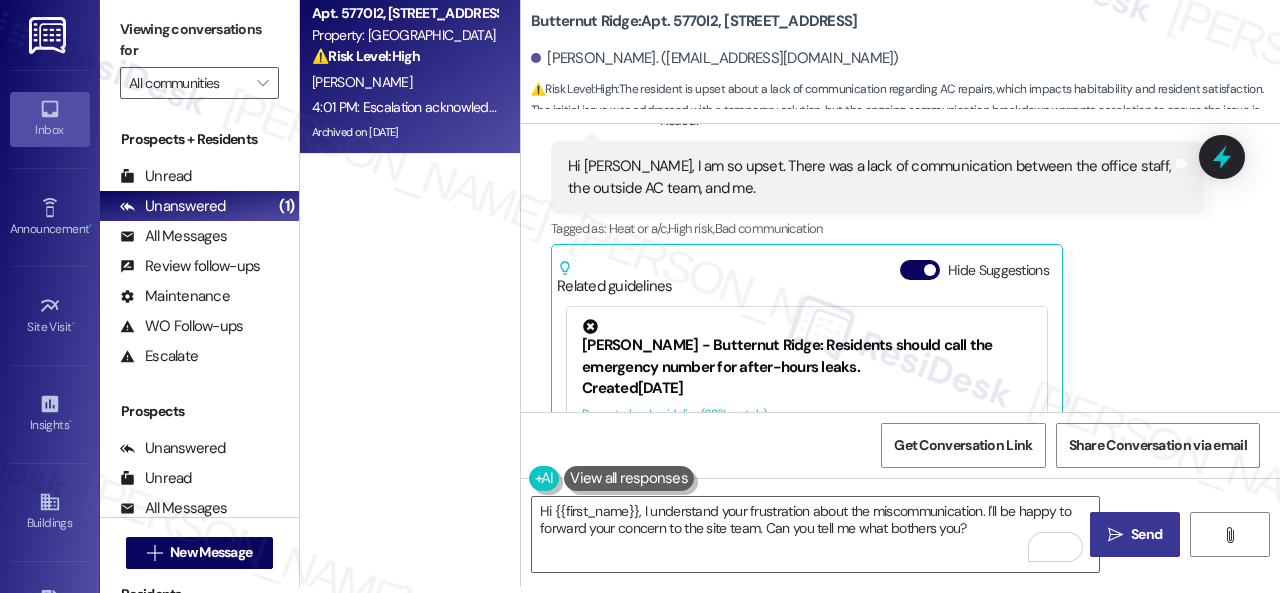 click on "Send" at bounding box center [1146, 534] 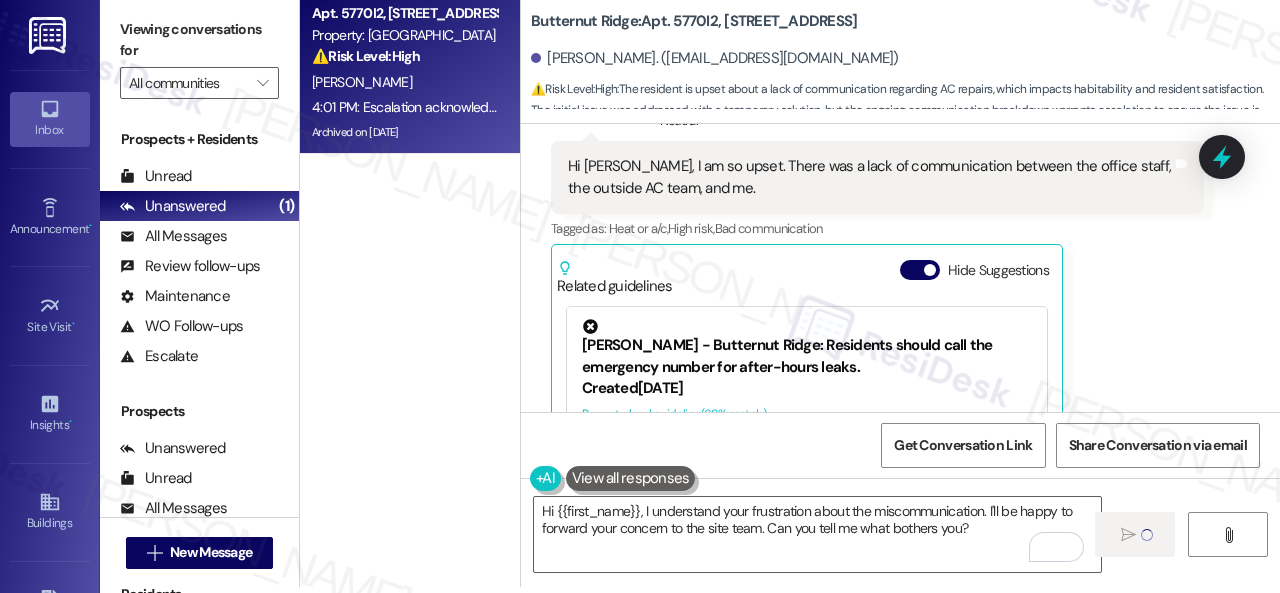 type 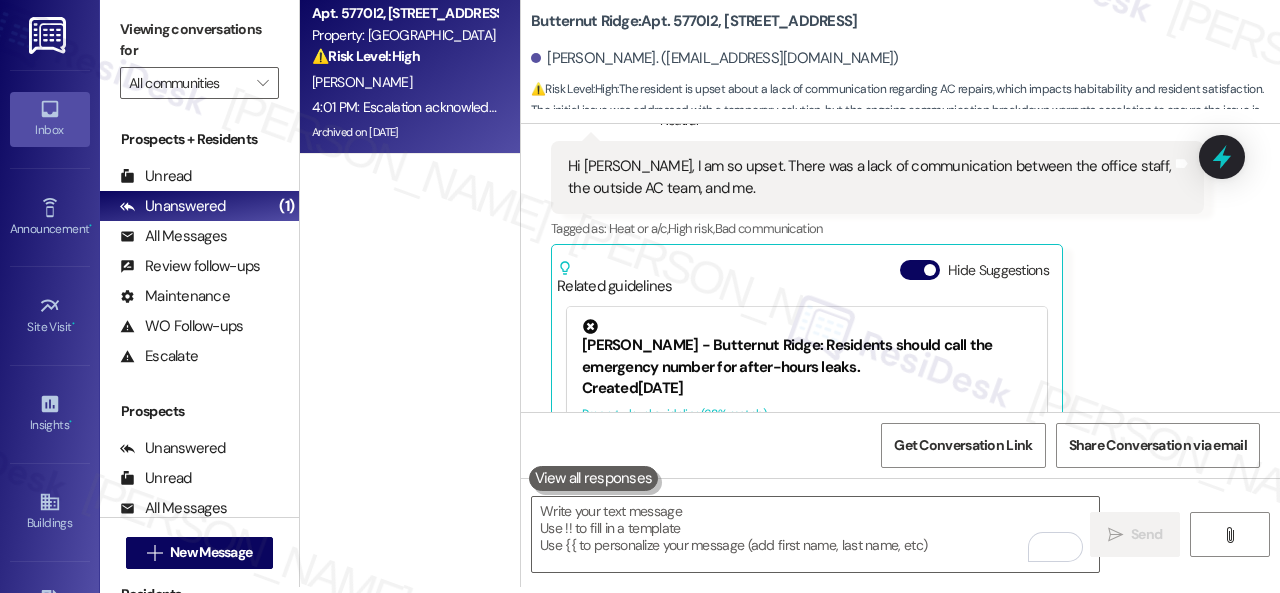 scroll, scrollTop: 0, scrollLeft: 0, axis: both 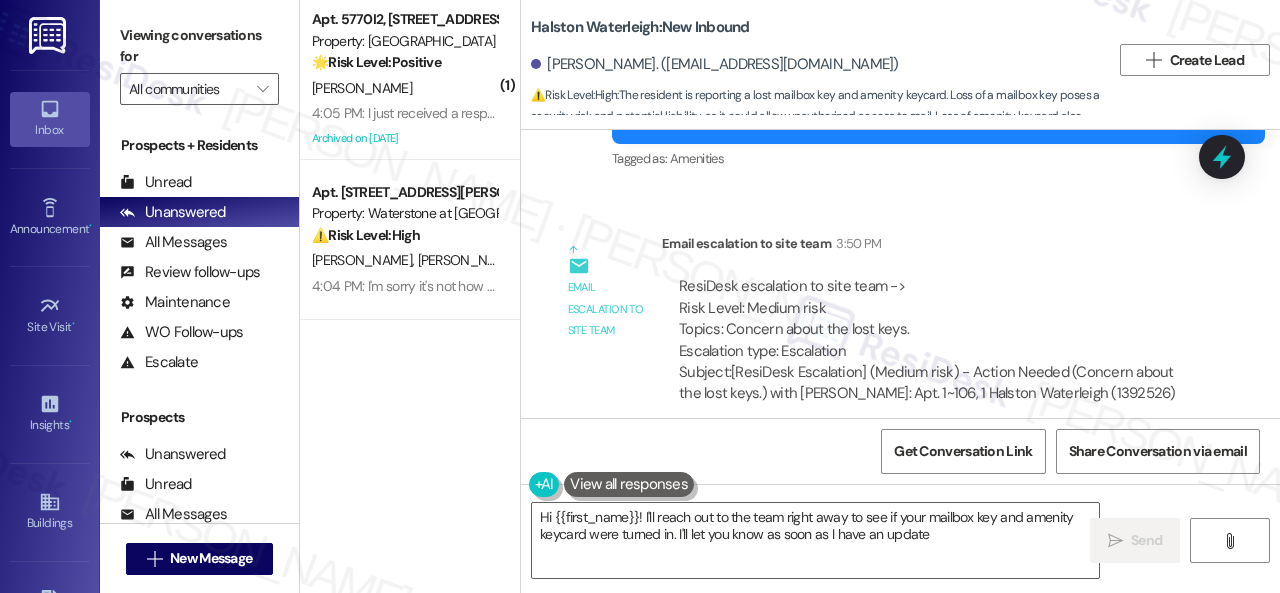 type on "Hi {{first_name}}! I'll reach out to the team right away to see if your mailbox key and amenity keycard were turned in. I'll let you know as soon as I have an update!" 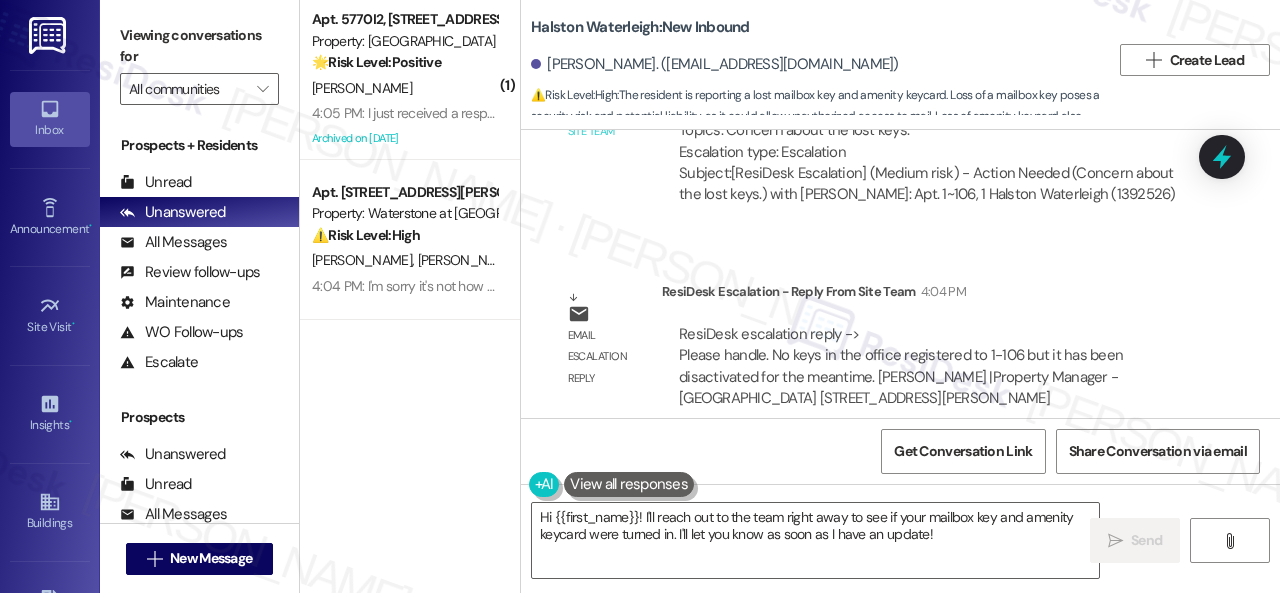 scroll, scrollTop: 13952, scrollLeft: 0, axis: vertical 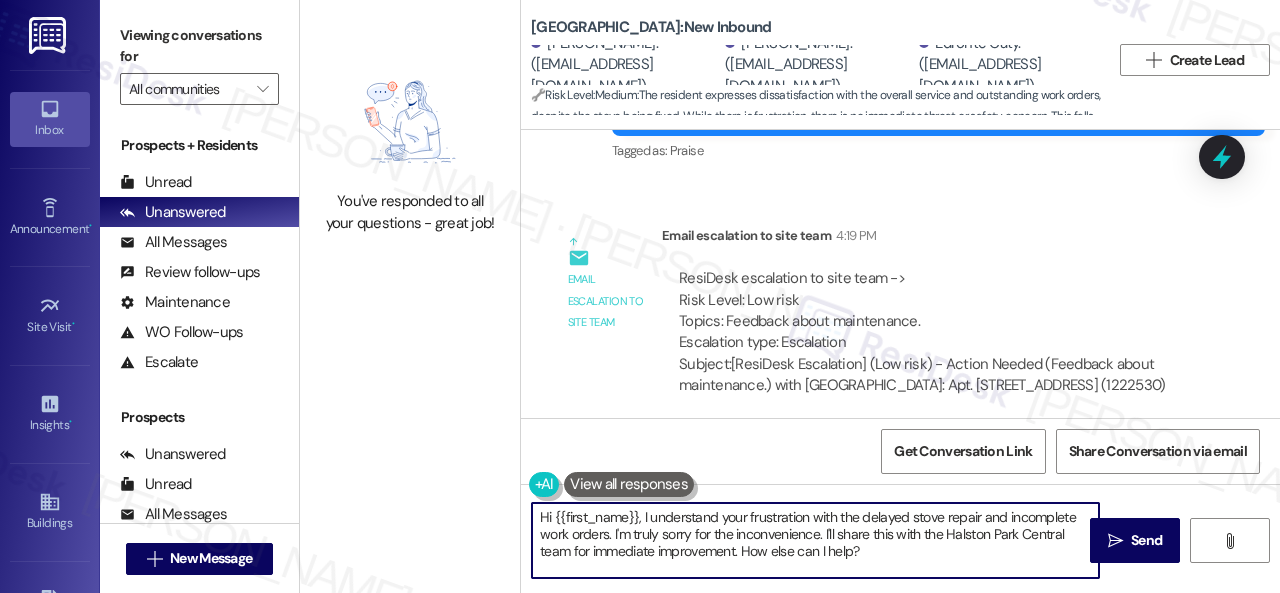 drag, startPoint x: 540, startPoint y: 511, endPoint x: 999, endPoint y: 601, distance: 467.74033 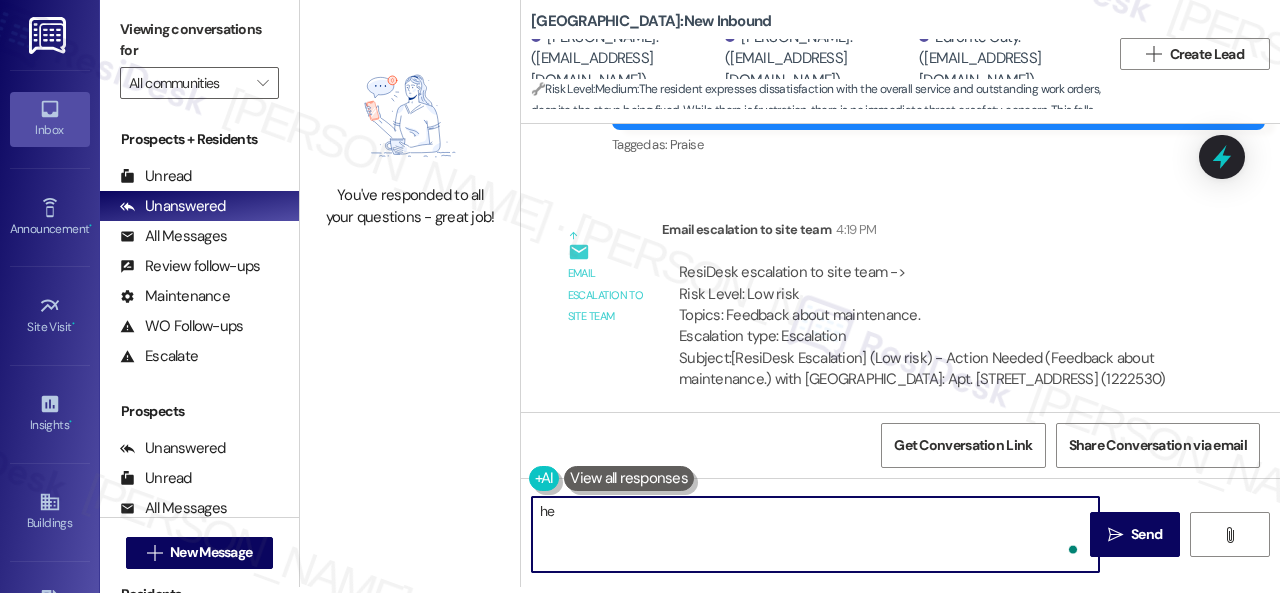 type on "h" 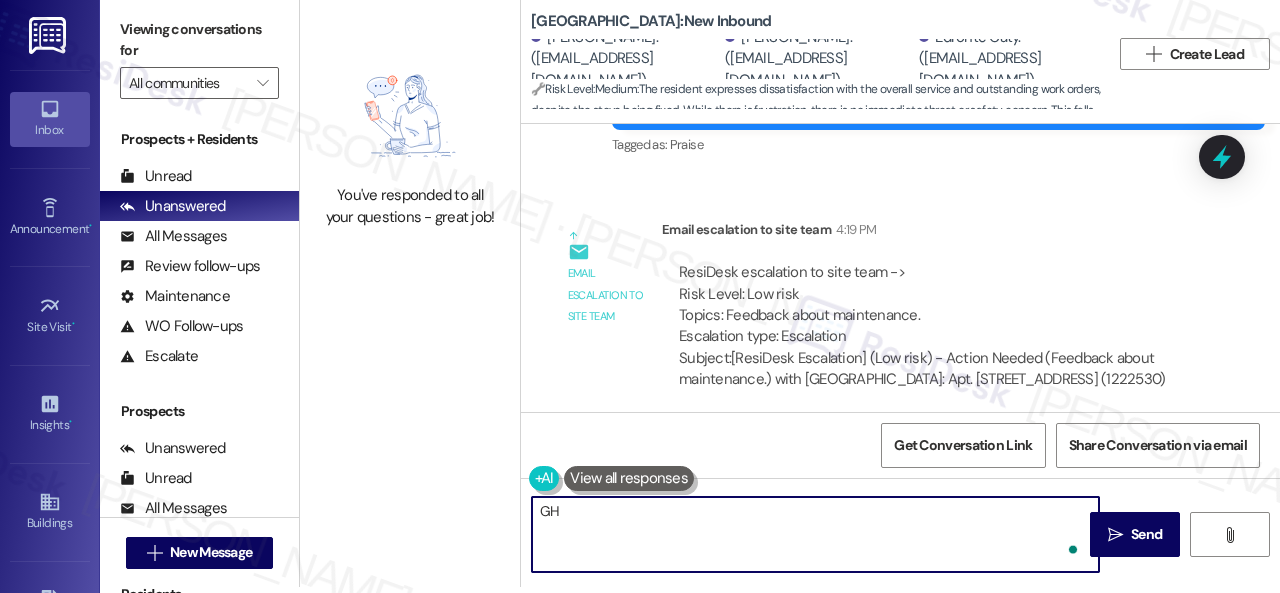 type on "G" 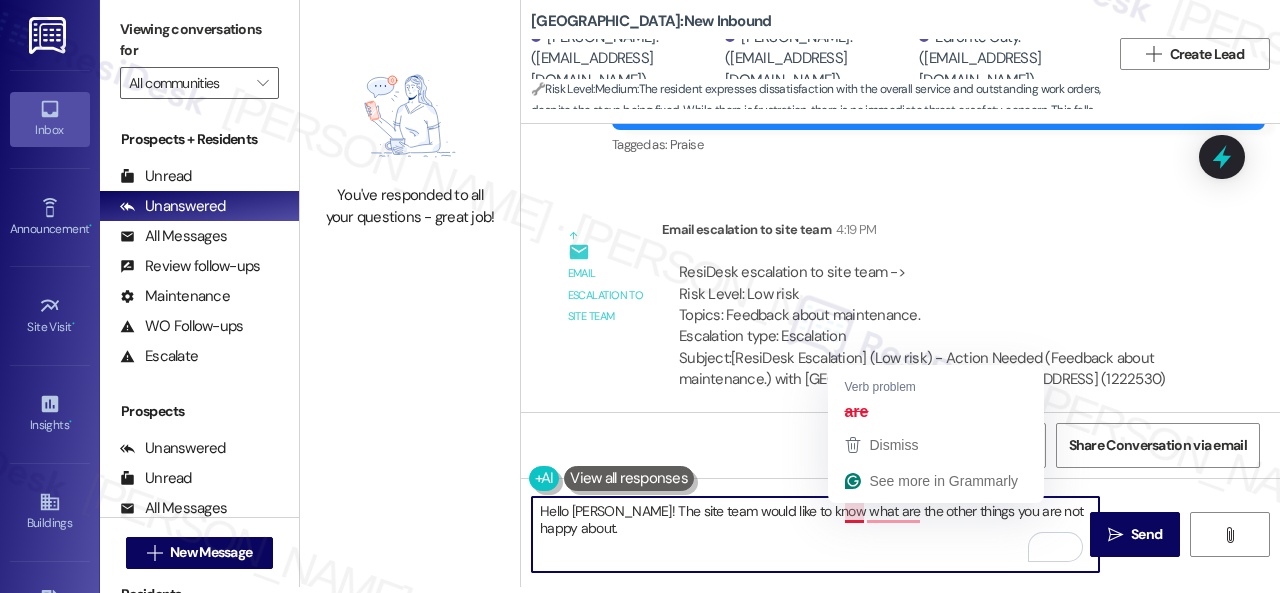 click on "Hello [PERSON_NAME]! The site team would like to know what are the other things you are not happy about." at bounding box center (815, 534) 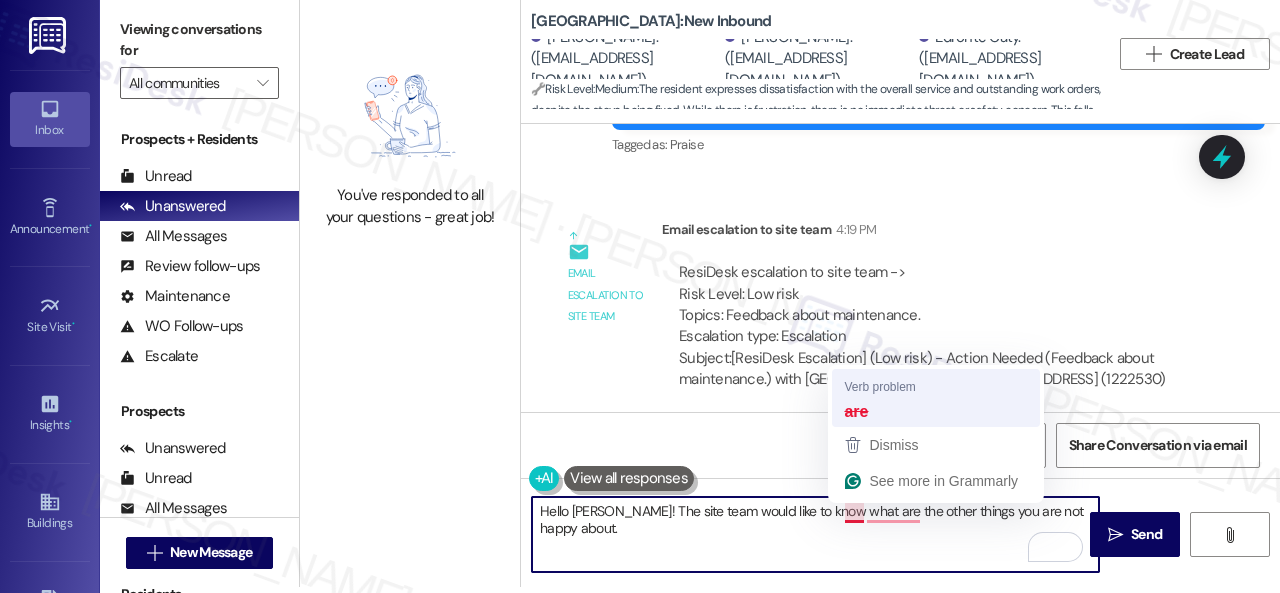 type on "Hello [PERSON_NAME]! The site team would like to know what the other things you are not happy about." 